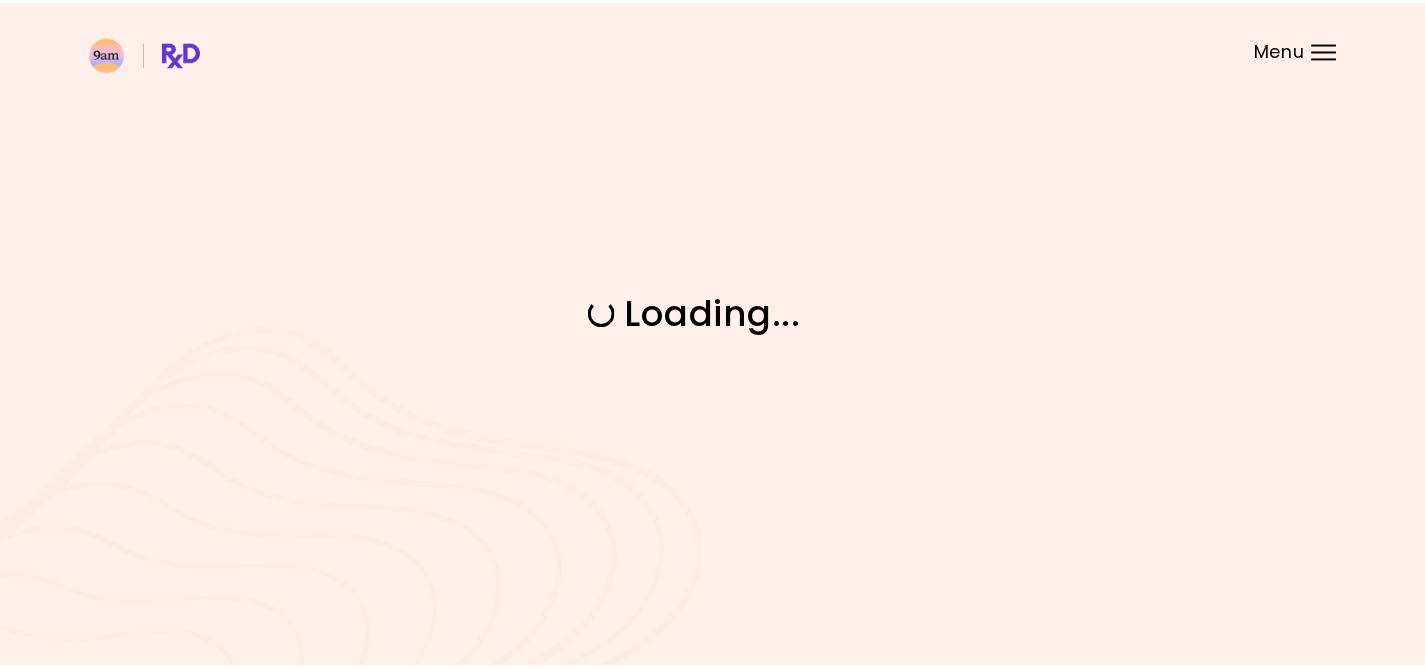scroll, scrollTop: 0, scrollLeft: 0, axis: both 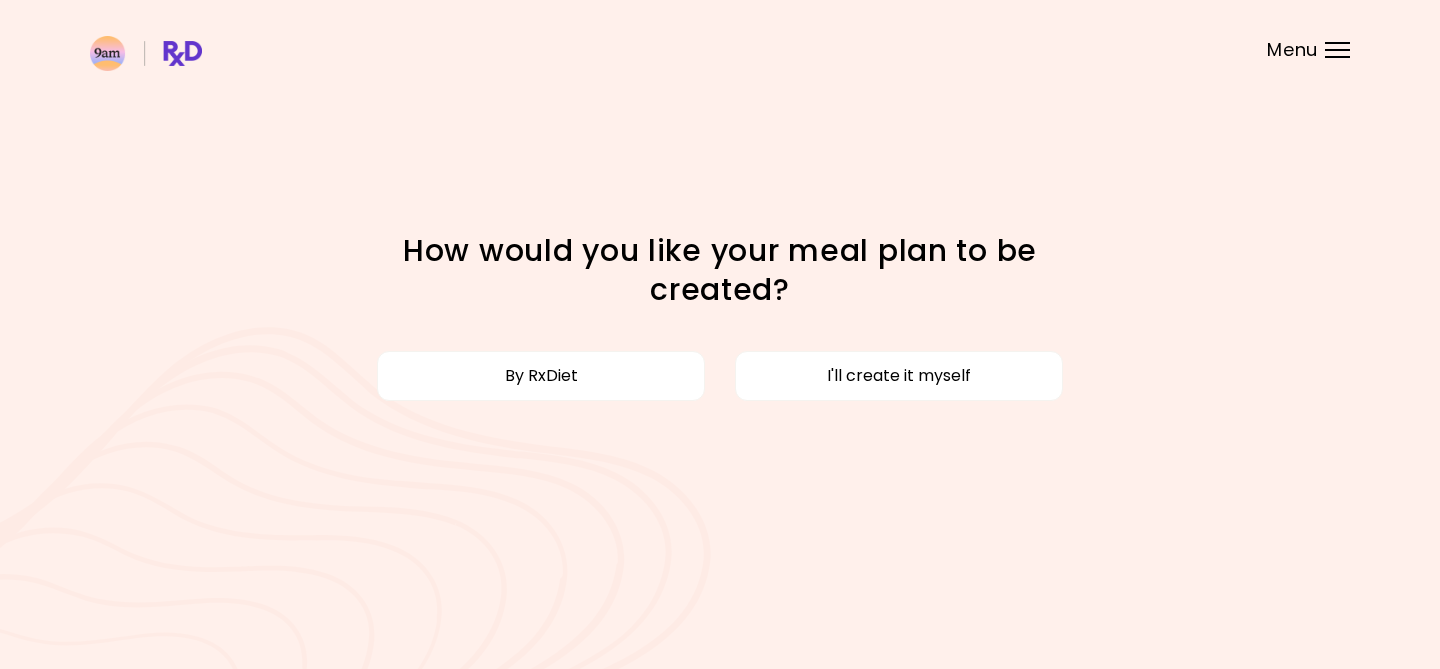 click on "Menu" at bounding box center (1337, 50) 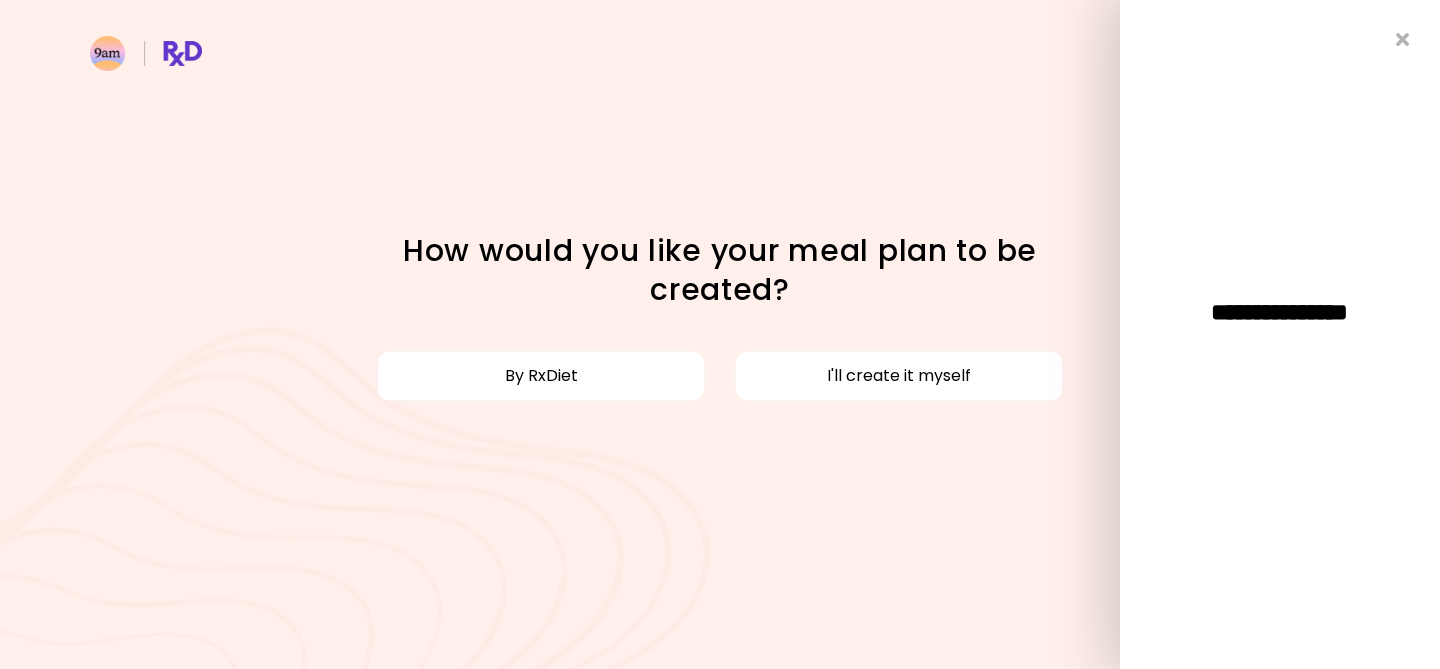 click on "Focusable invisible element How would you like your meal plan to be created? By RxDiet I'll create it myself" at bounding box center [720, 334] 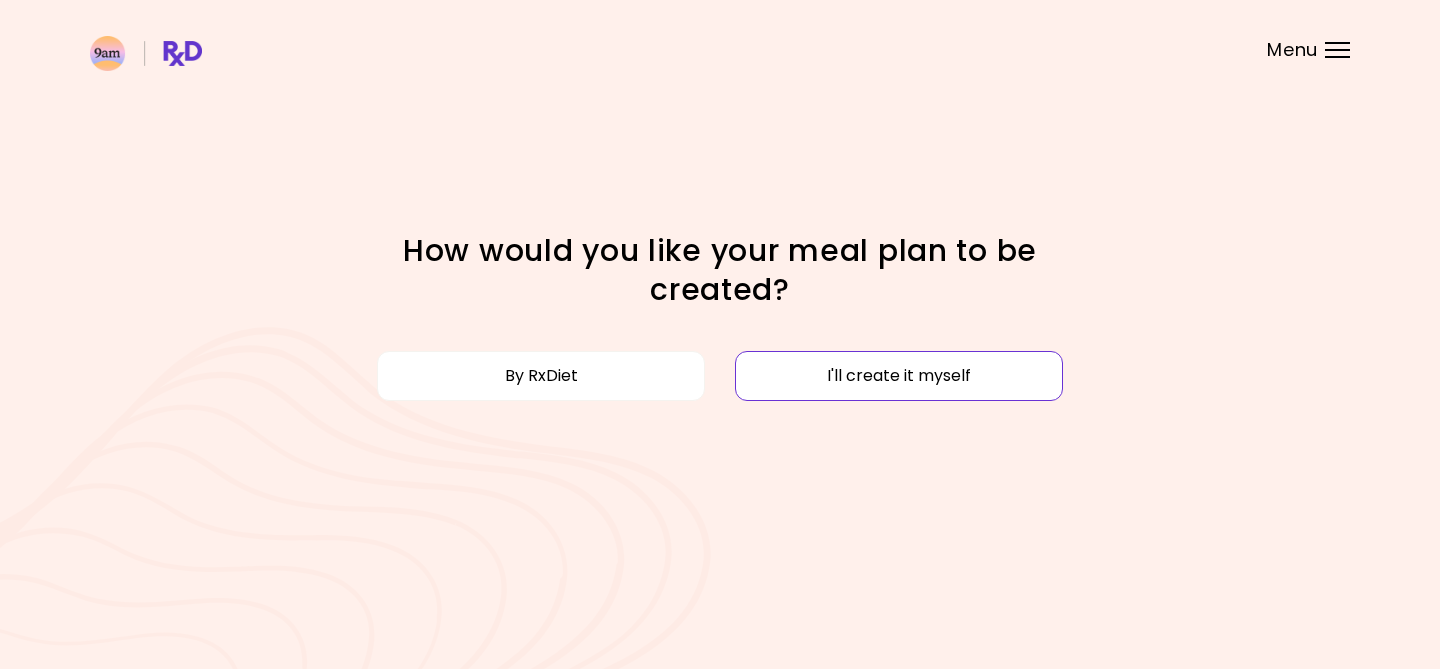 click on "I'll create it myself" at bounding box center (899, 376) 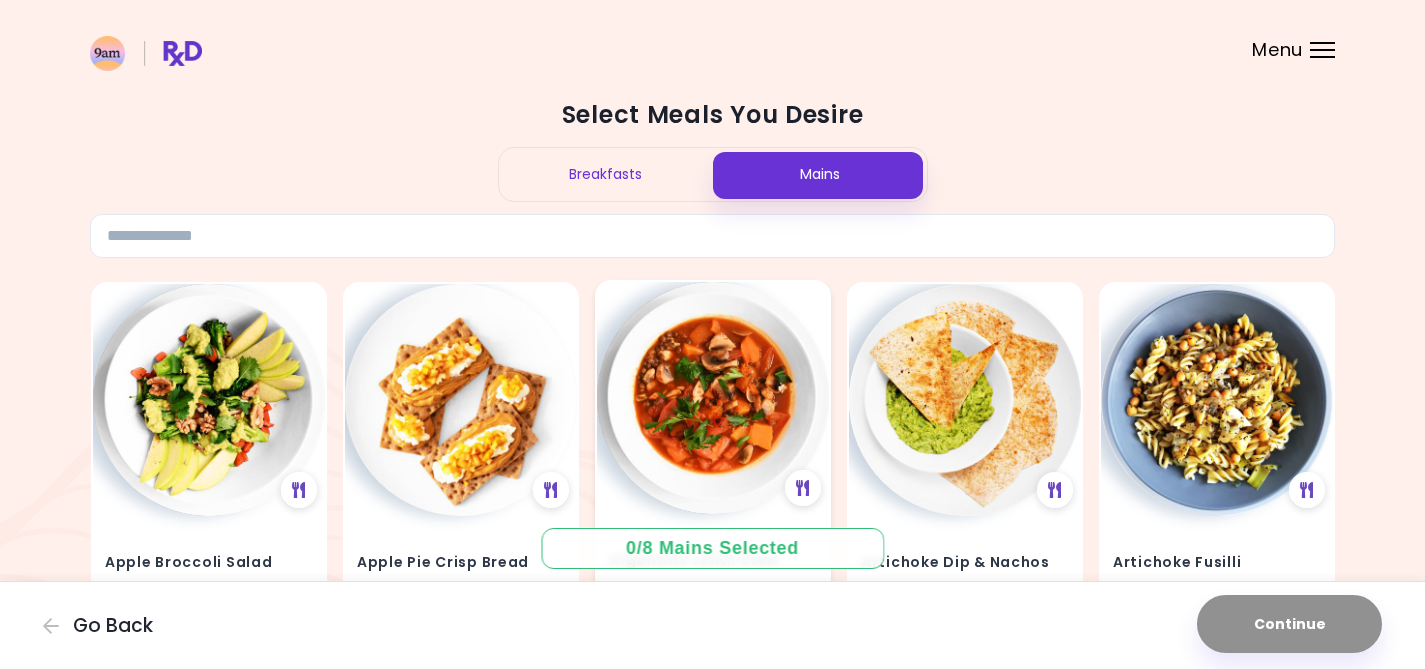 scroll, scrollTop: 0, scrollLeft: 0, axis: both 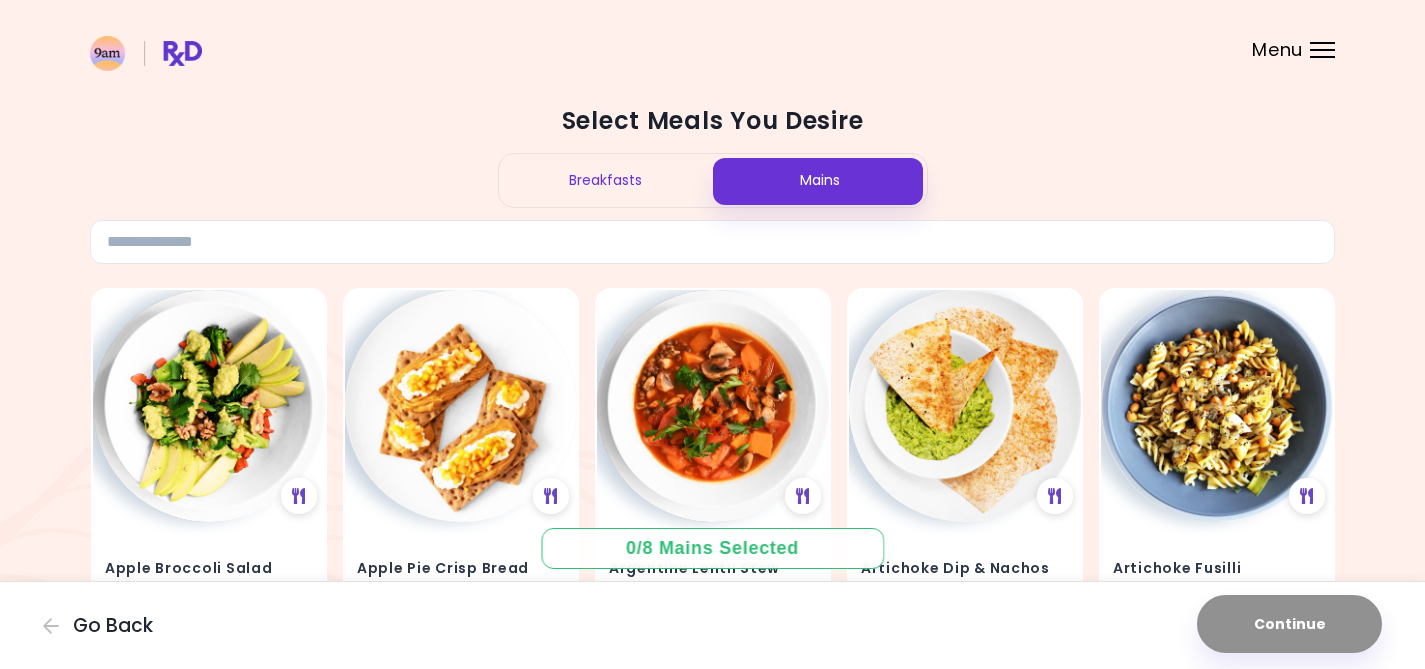 click on "Breakfasts" at bounding box center [606, 180] 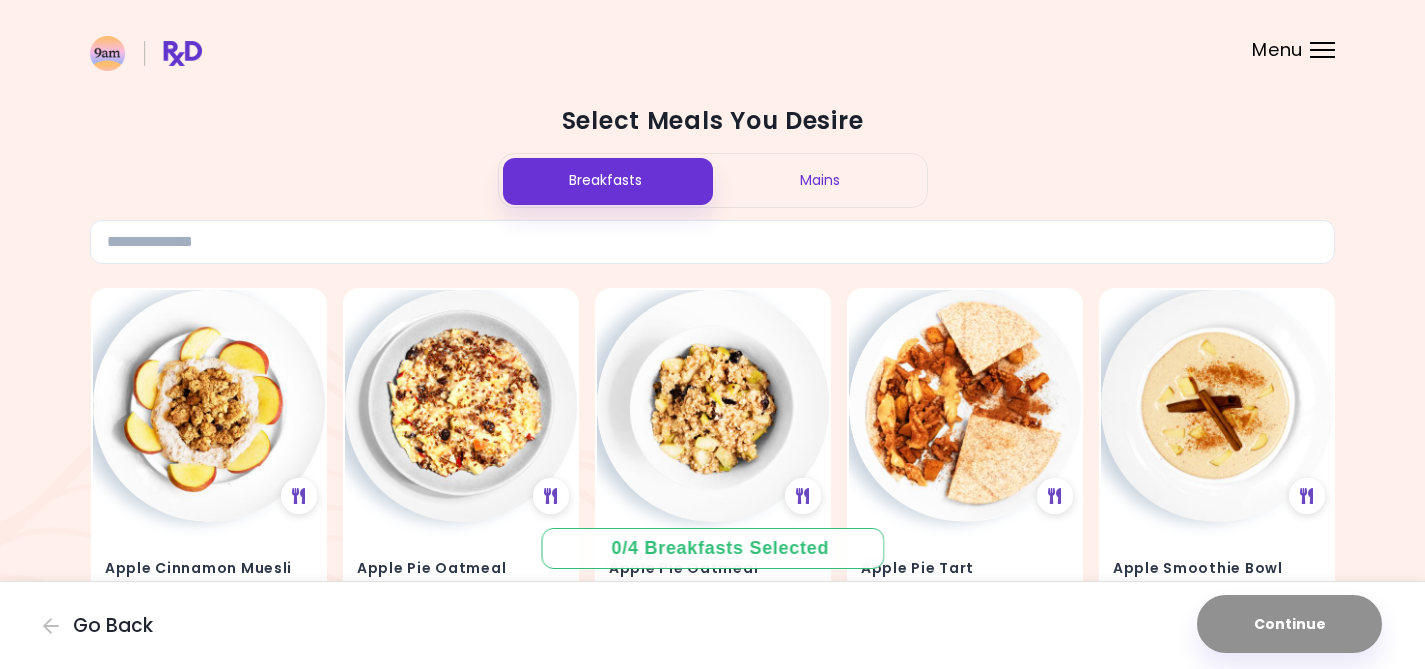 click on "Mains" at bounding box center [820, 180] 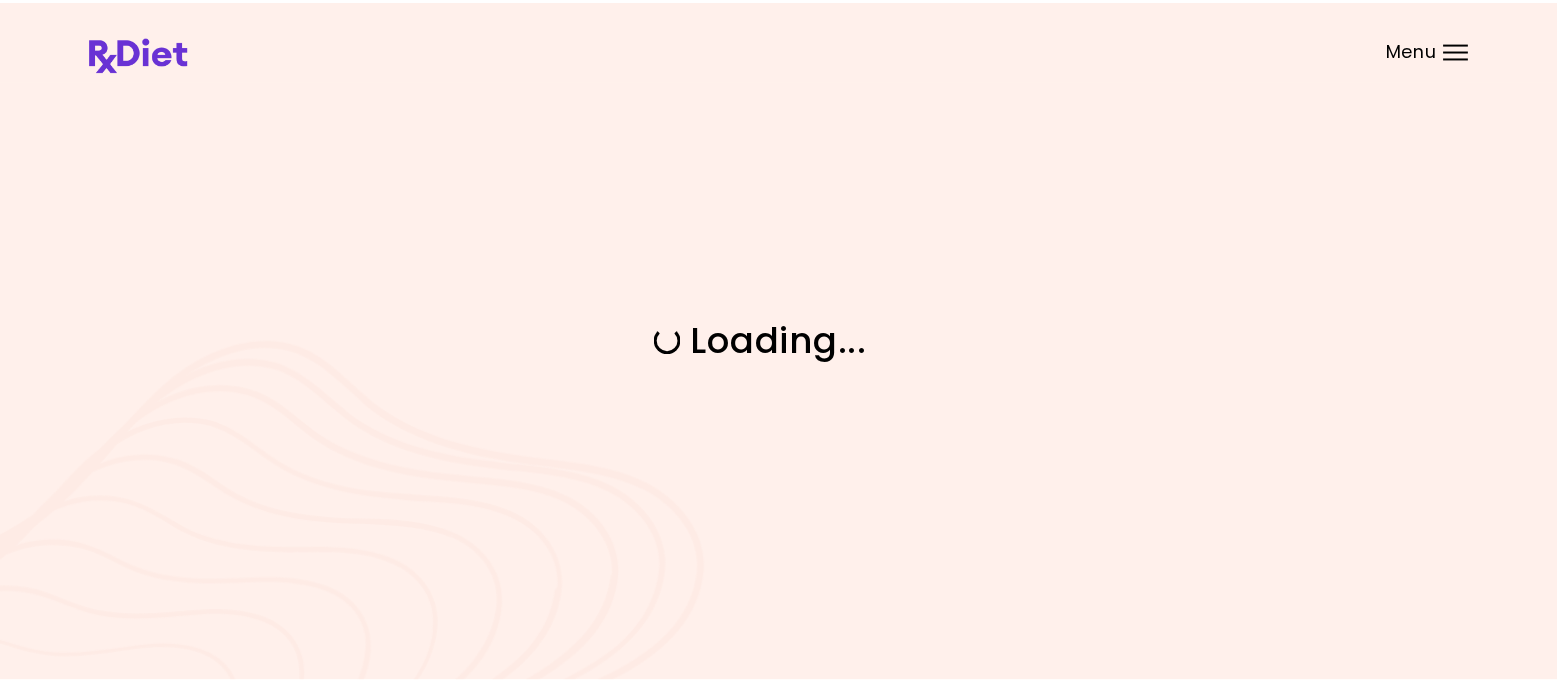 scroll, scrollTop: 0, scrollLeft: 0, axis: both 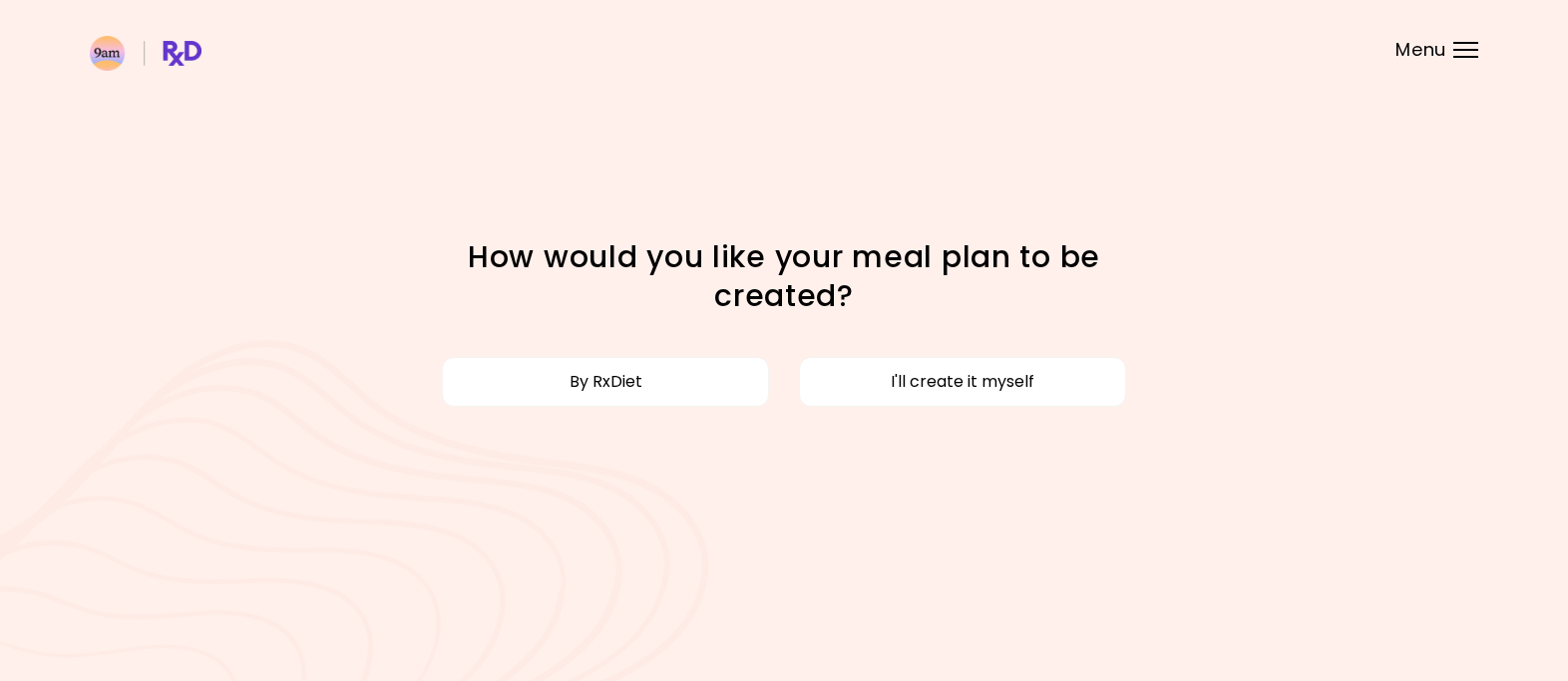 click on "Menu" at bounding box center (1420, 50) 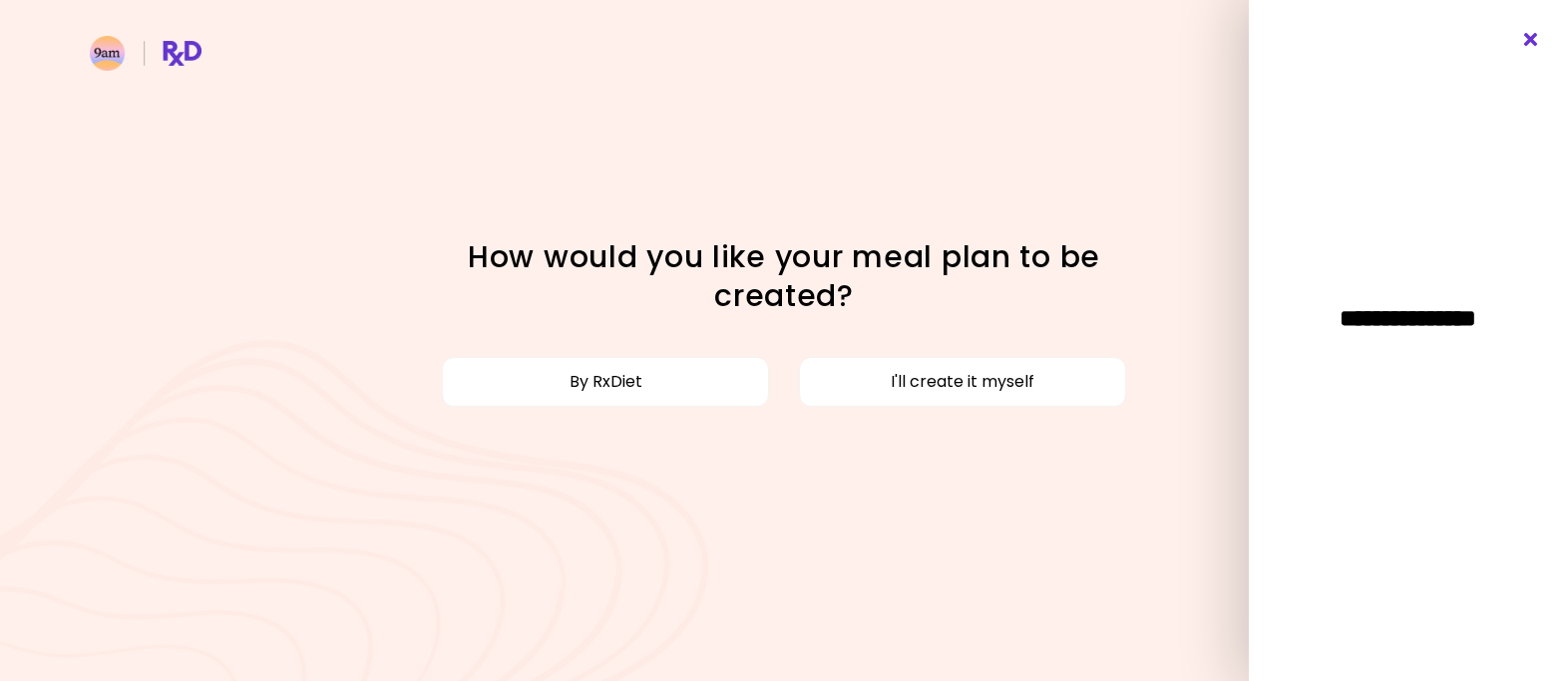 click at bounding box center (1531, 40) 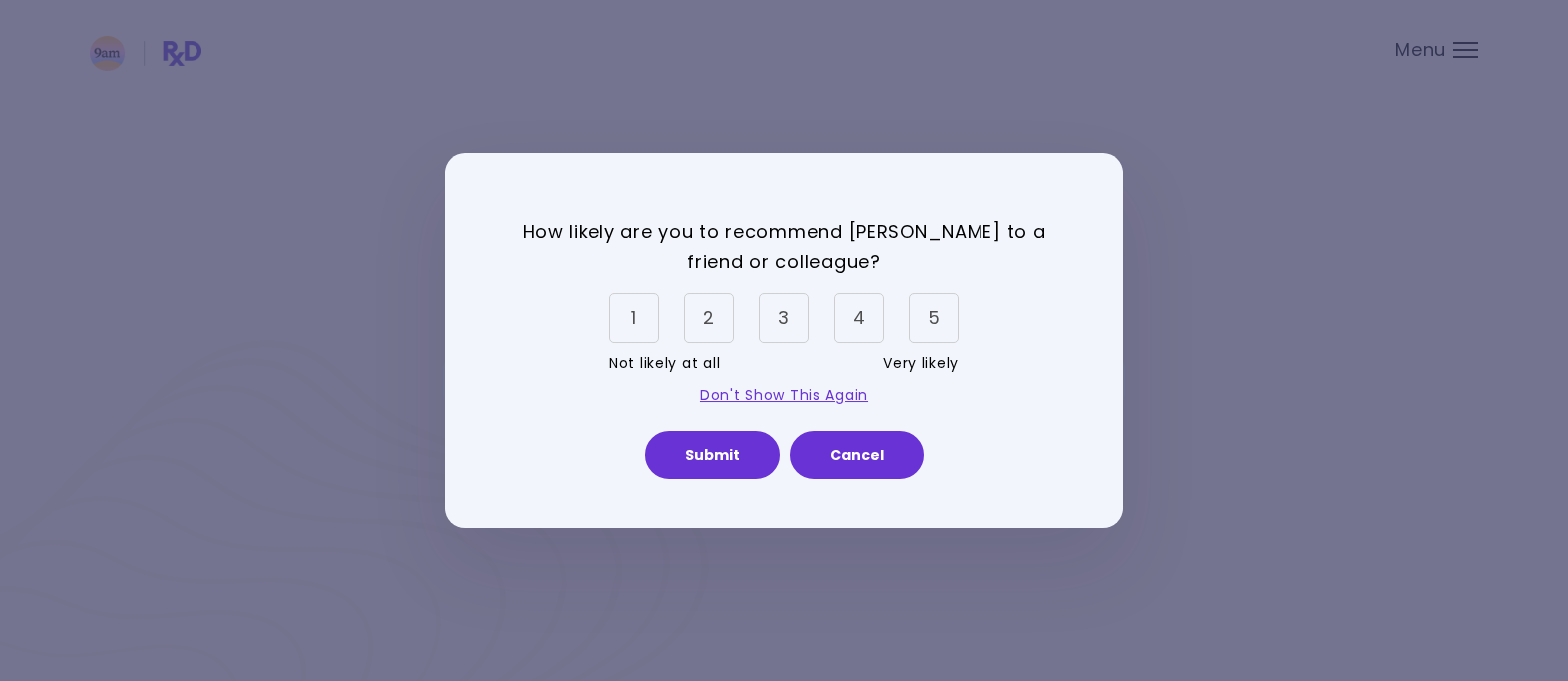 click on "How likely are you to recommend RxDiet to a friend or colleague? 1 2 3 4 5 Not likely at all Very likely Don't Show This Again Submit Cancel" at bounding box center (784, 340) 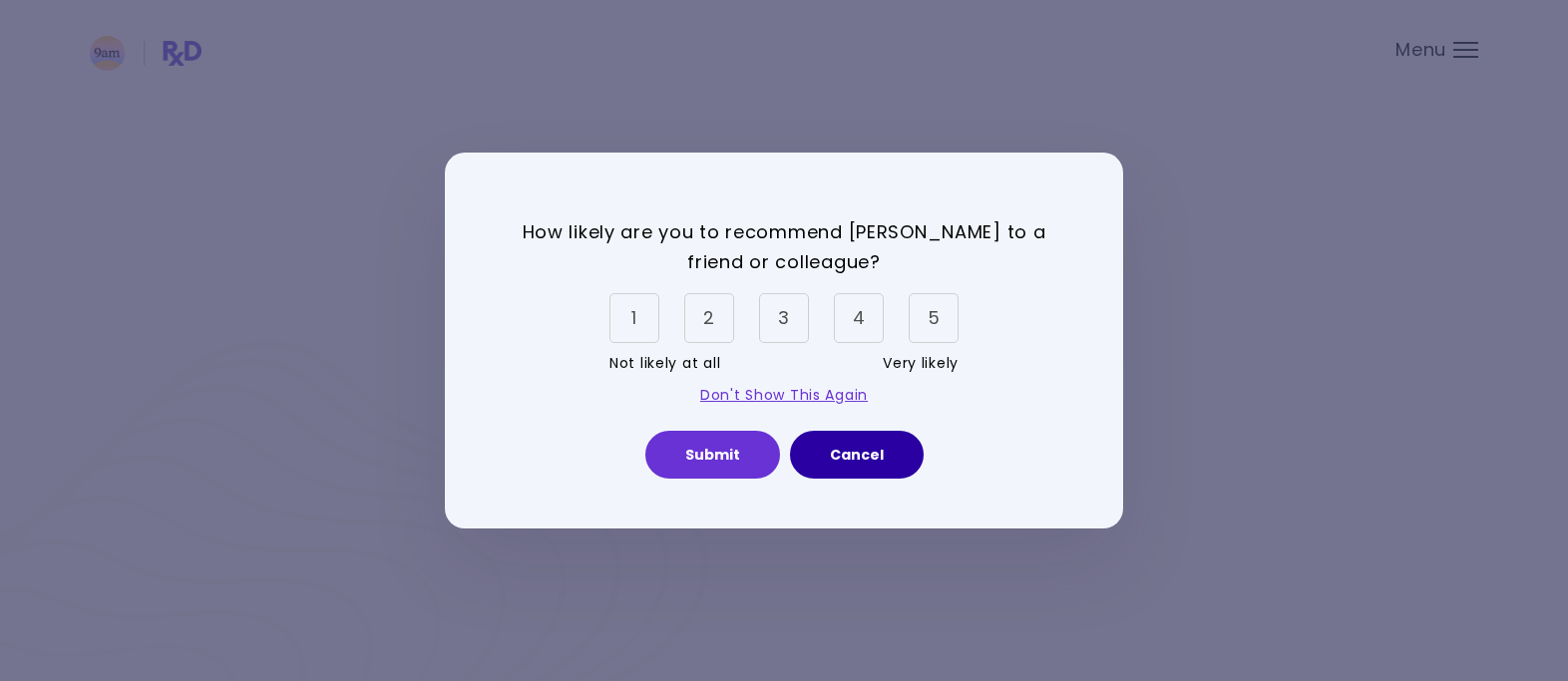 click on "Cancel" at bounding box center [857, 455] 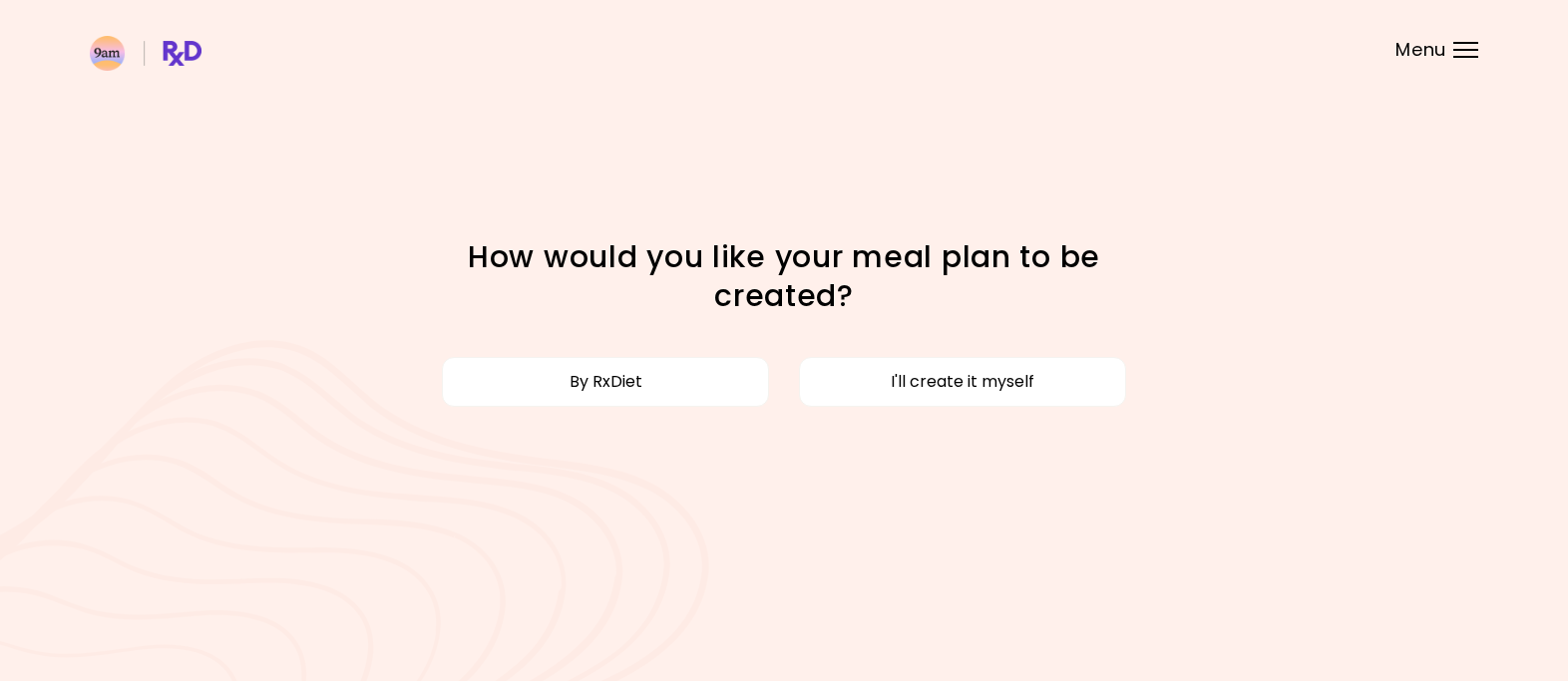 click on "Menu" at bounding box center [1420, 50] 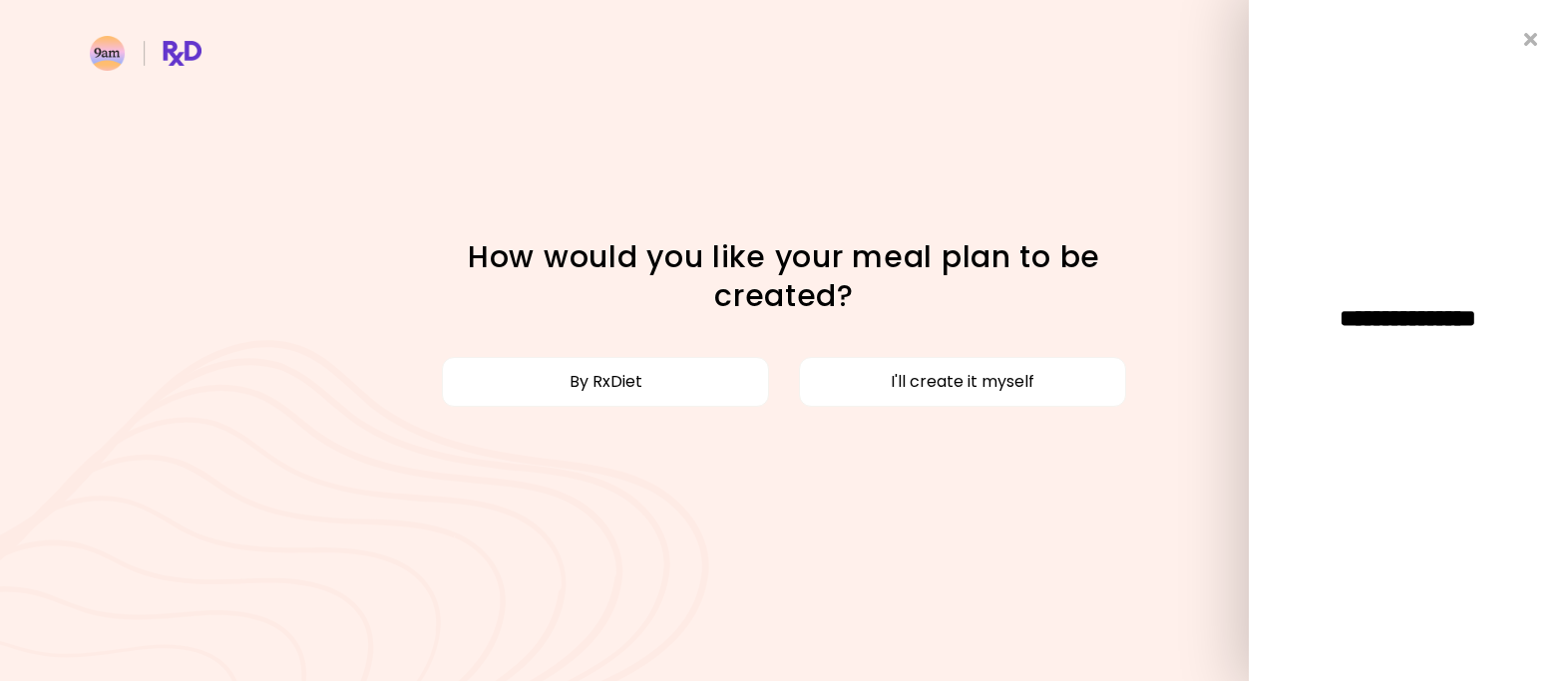 click on "**********" at bounding box center [1408, 318] 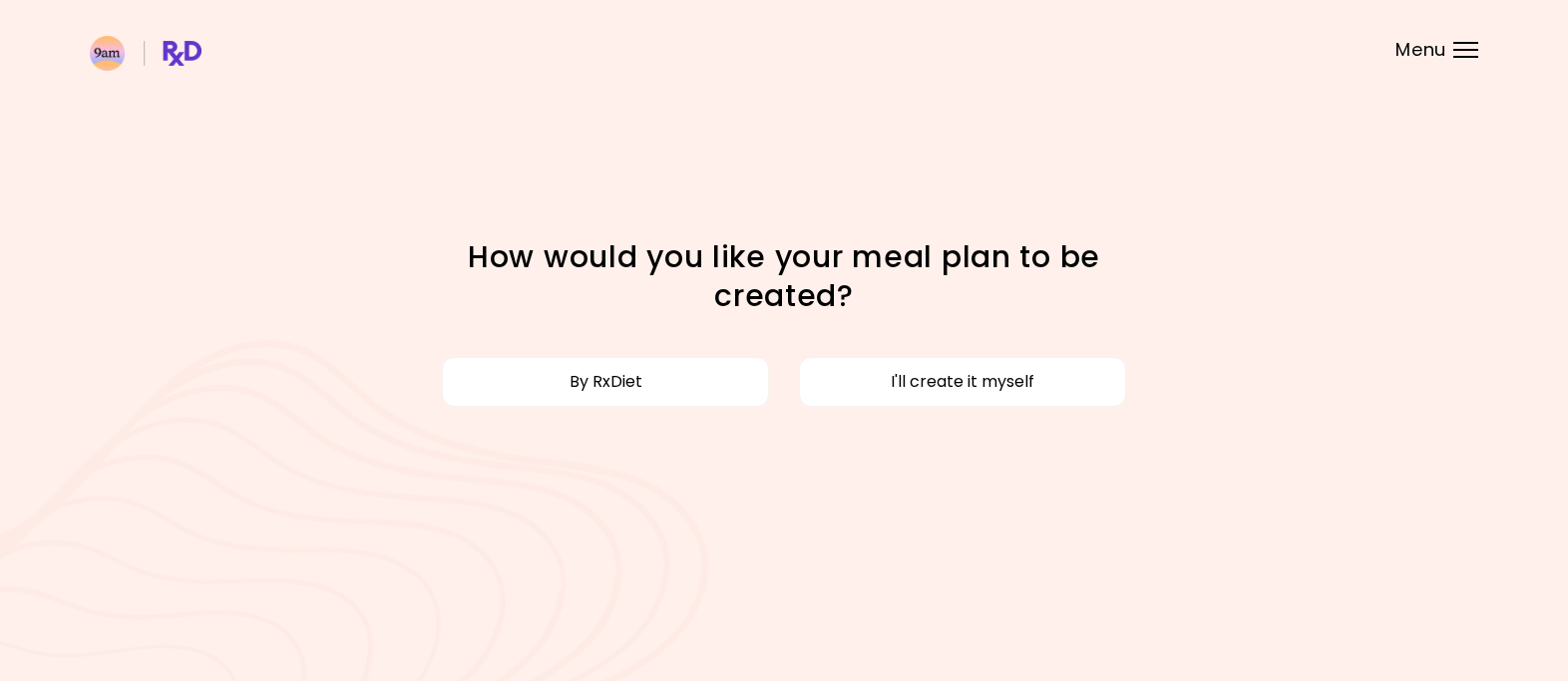click at bounding box center (146, 53) 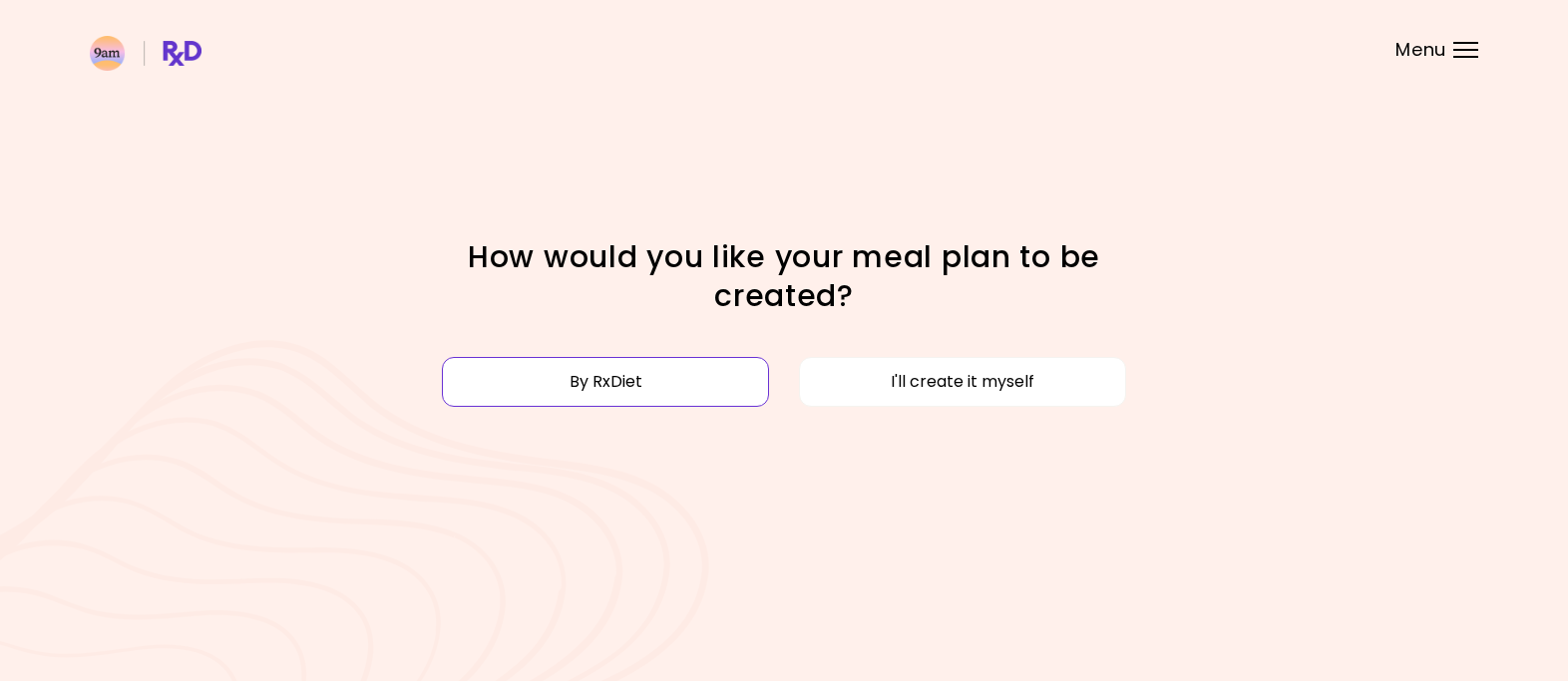 click on "By RxDiet" at bounding box center (605, 382) 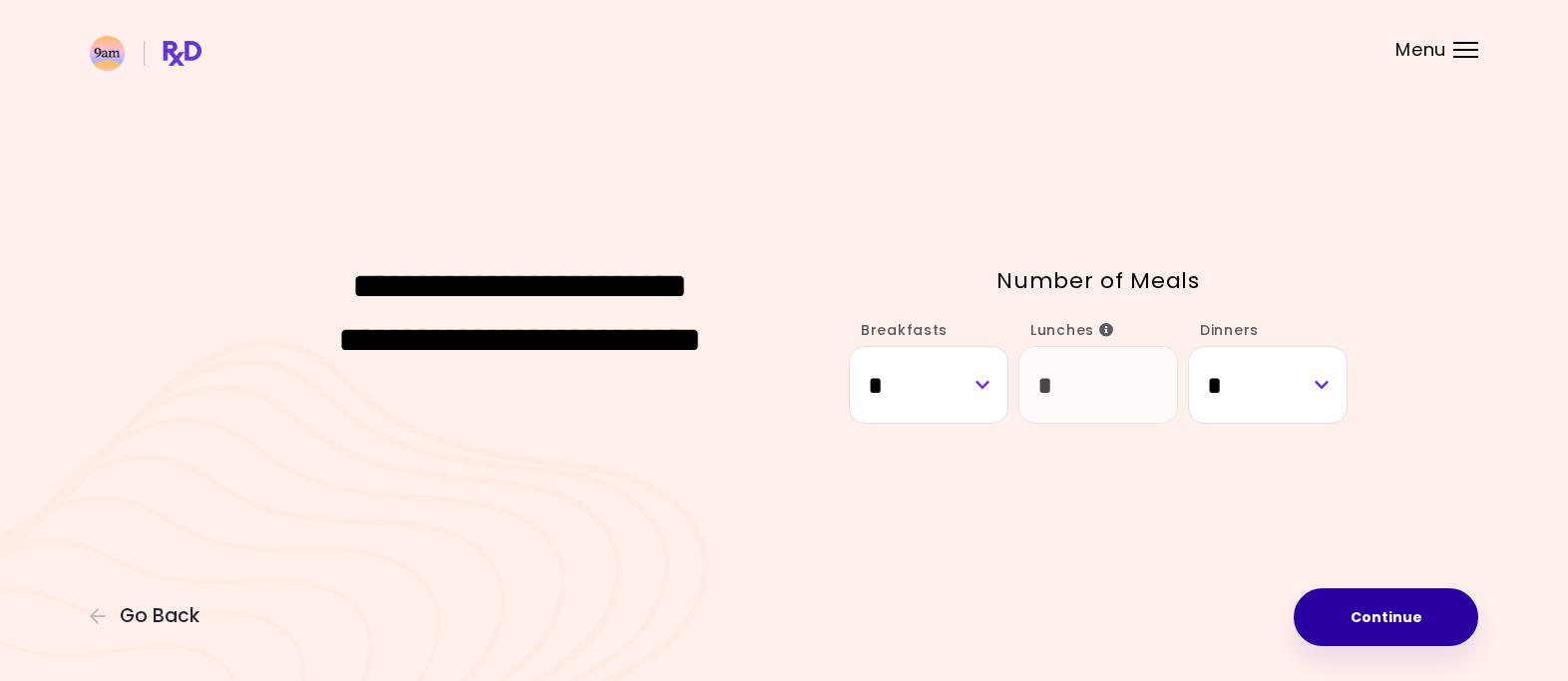 click on "Continue" at bounding box center (1385, 617) 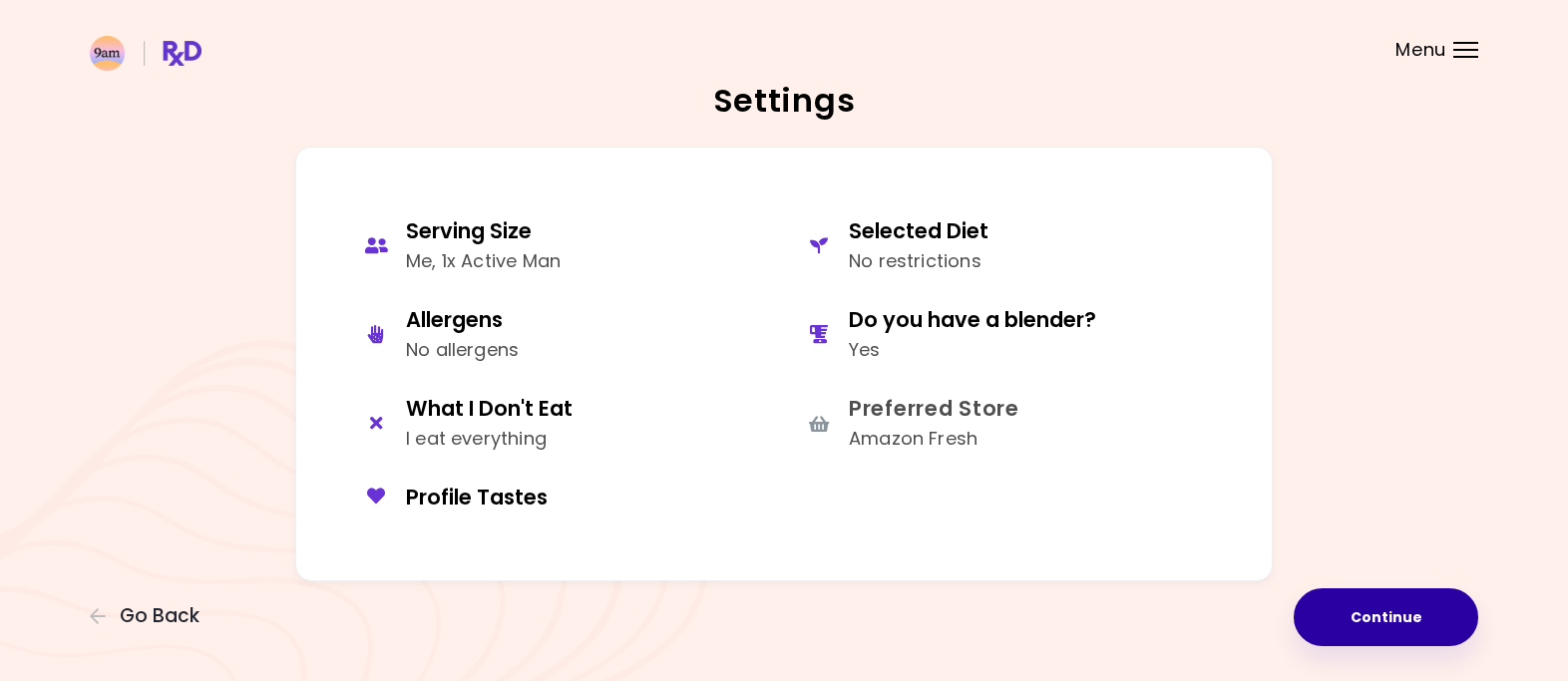 click on "Continue" at bounding box center (1385, 617) 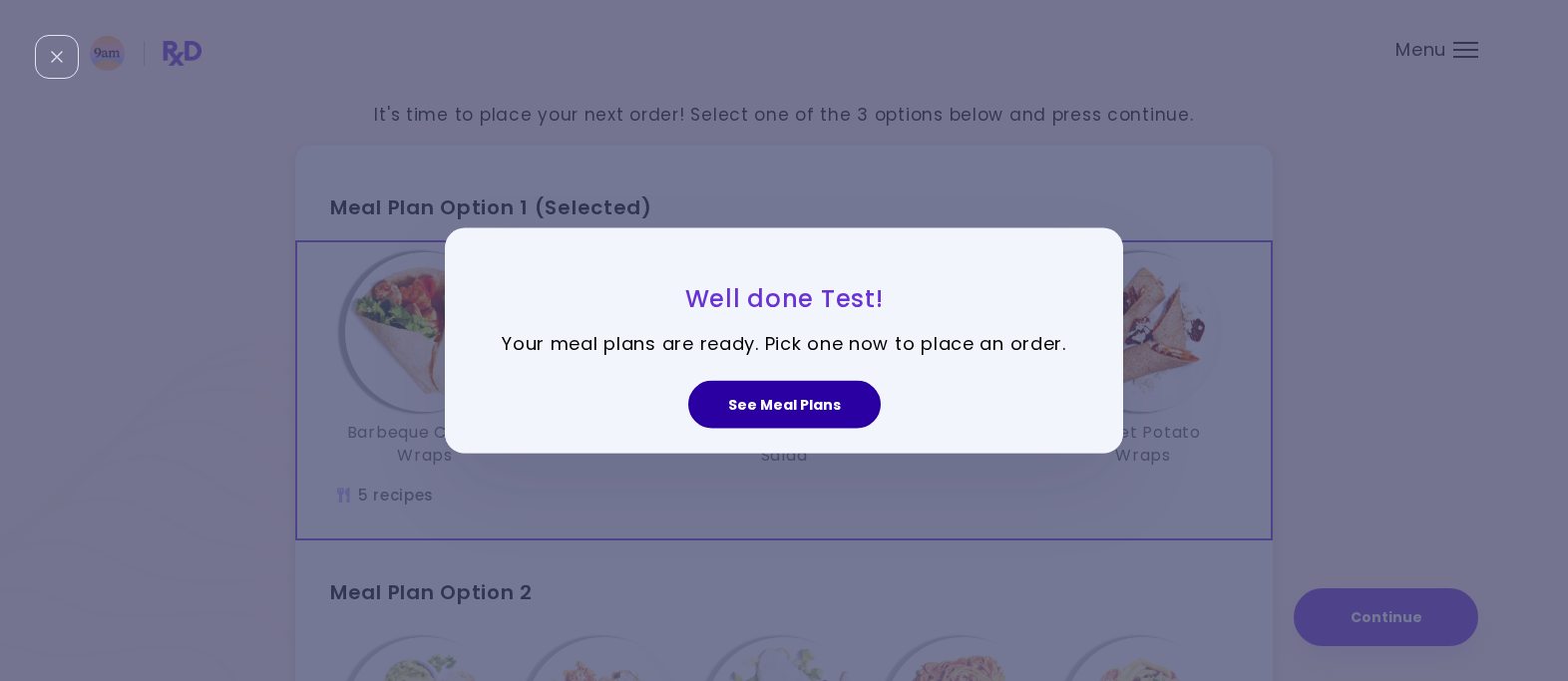 click on "See Meal Plans" at bounding box center (784, 405) 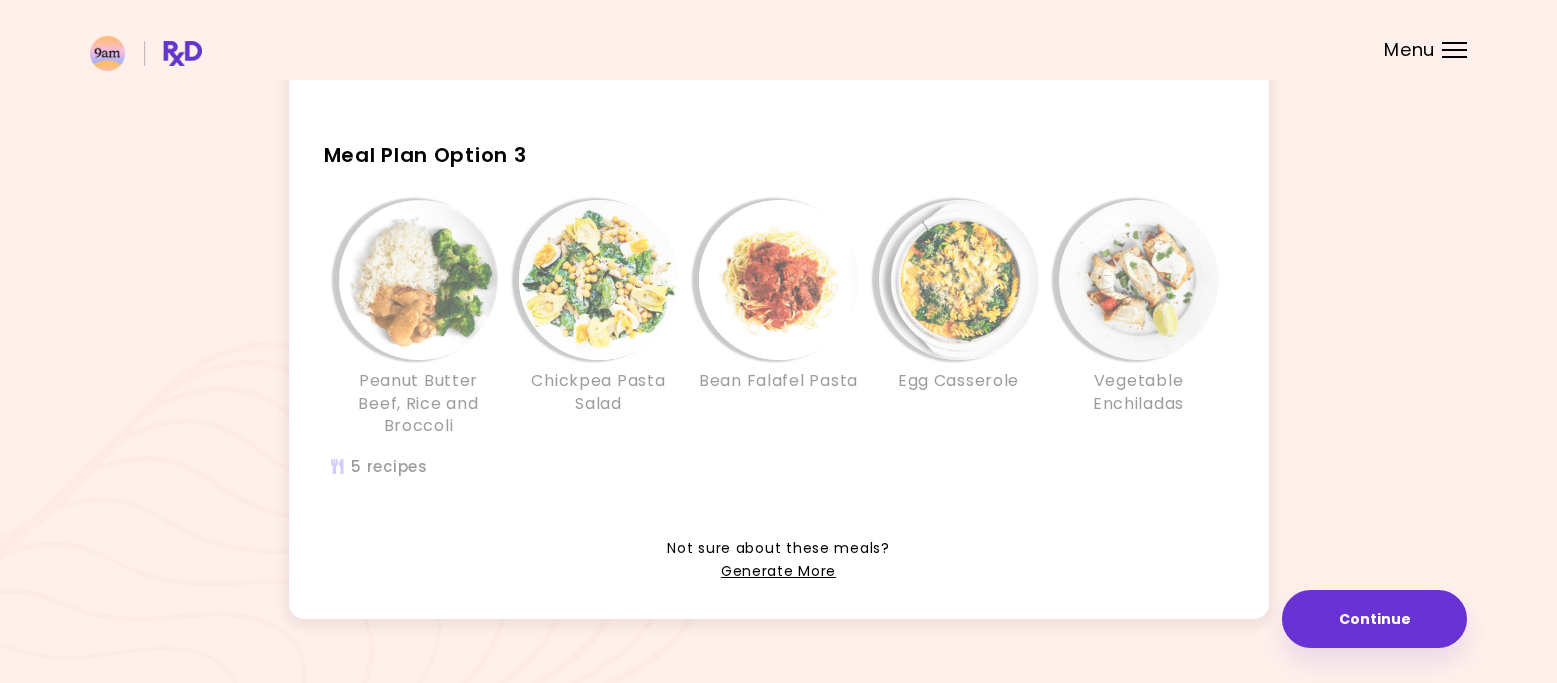 scroll, scrollTop: 893, scrollLeft: 0, axis: vertical 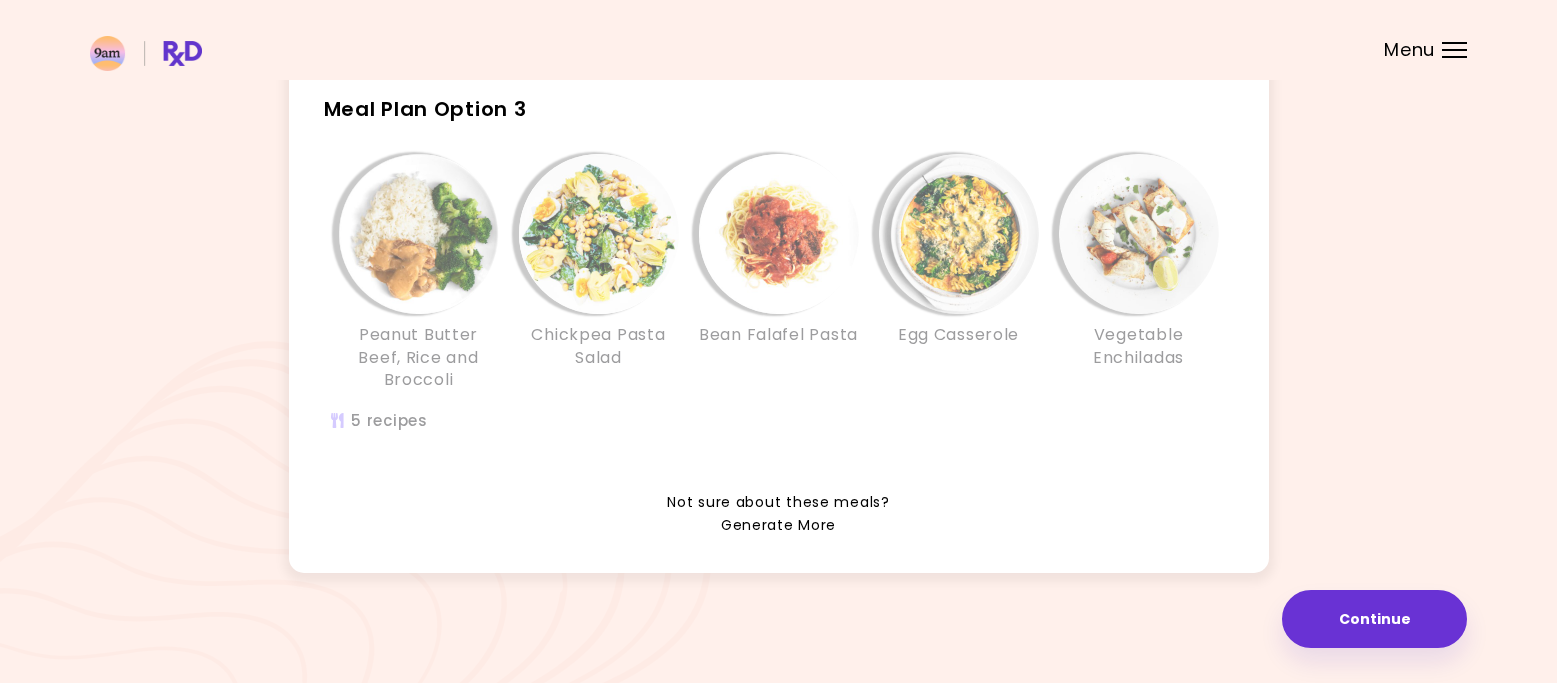 click on "Generate More" at bounding box center [778, 526] 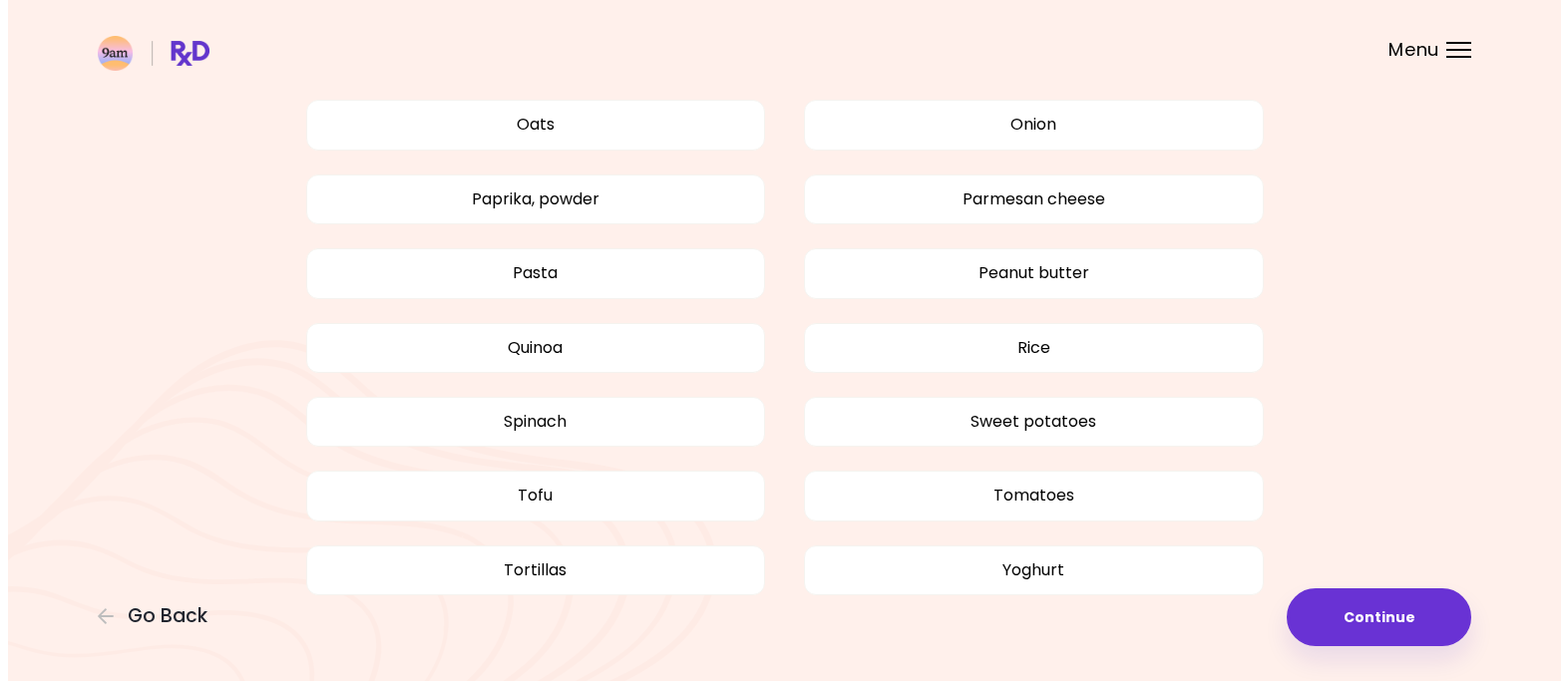 scroll, scrollTop: 1830, scrollLeft: 0, axis: vertical 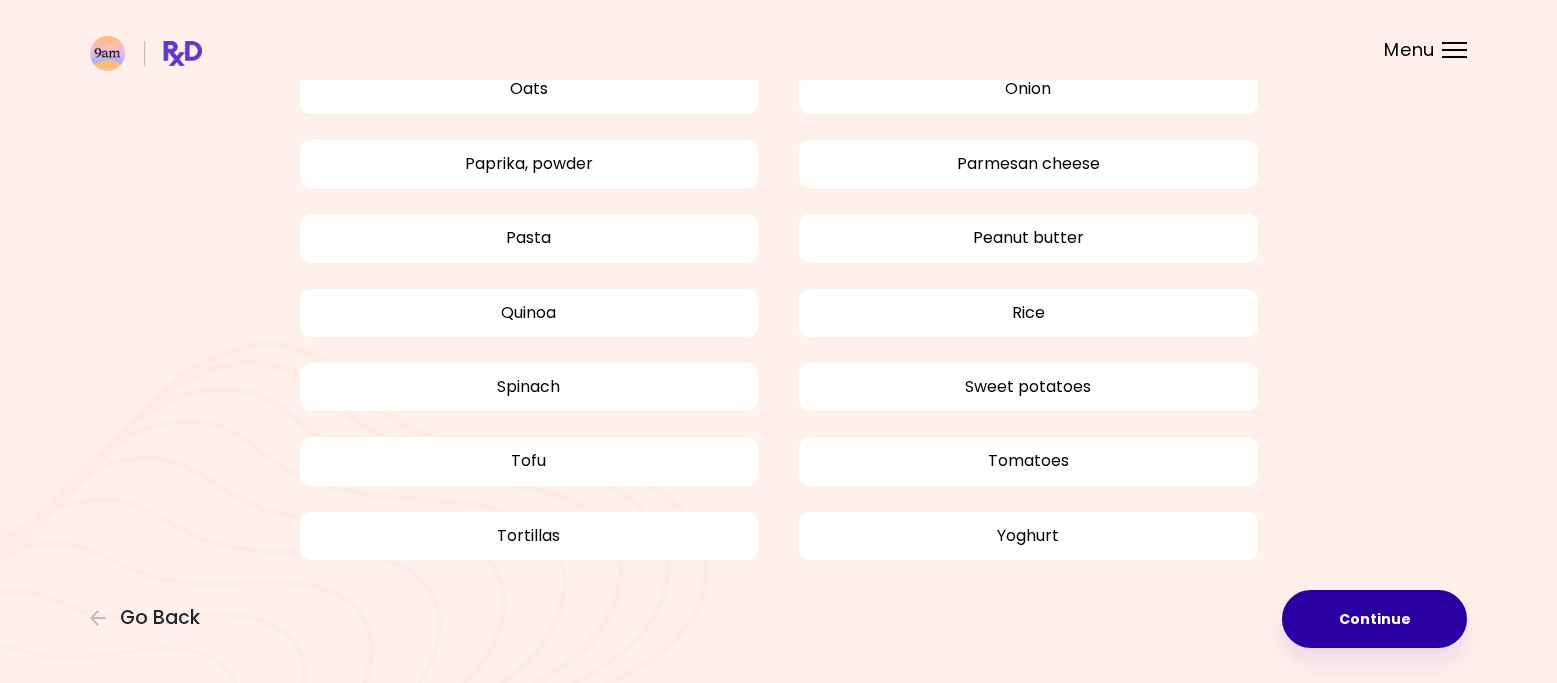 click on "Continue" at bounding box center [1374, 619] 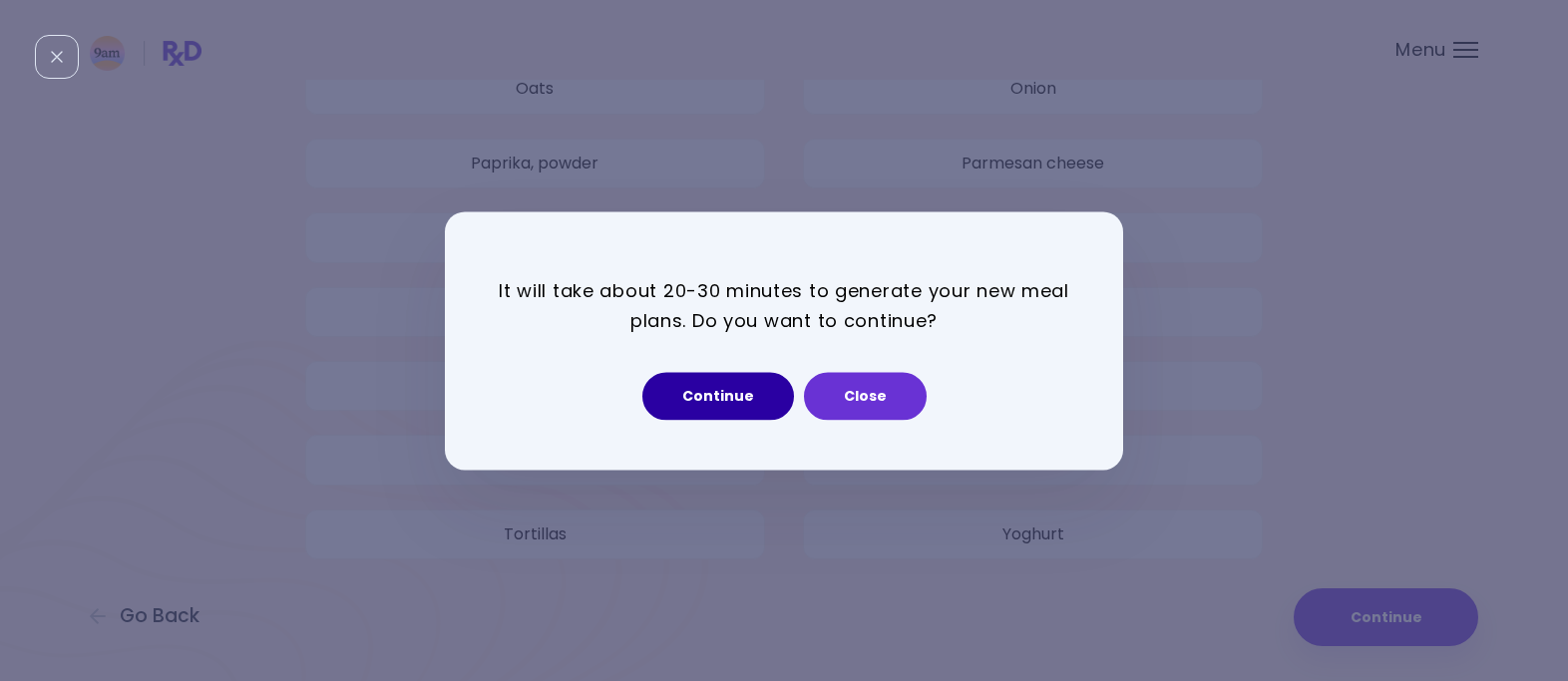 click on "Continue" at bounding box center (718, 396) 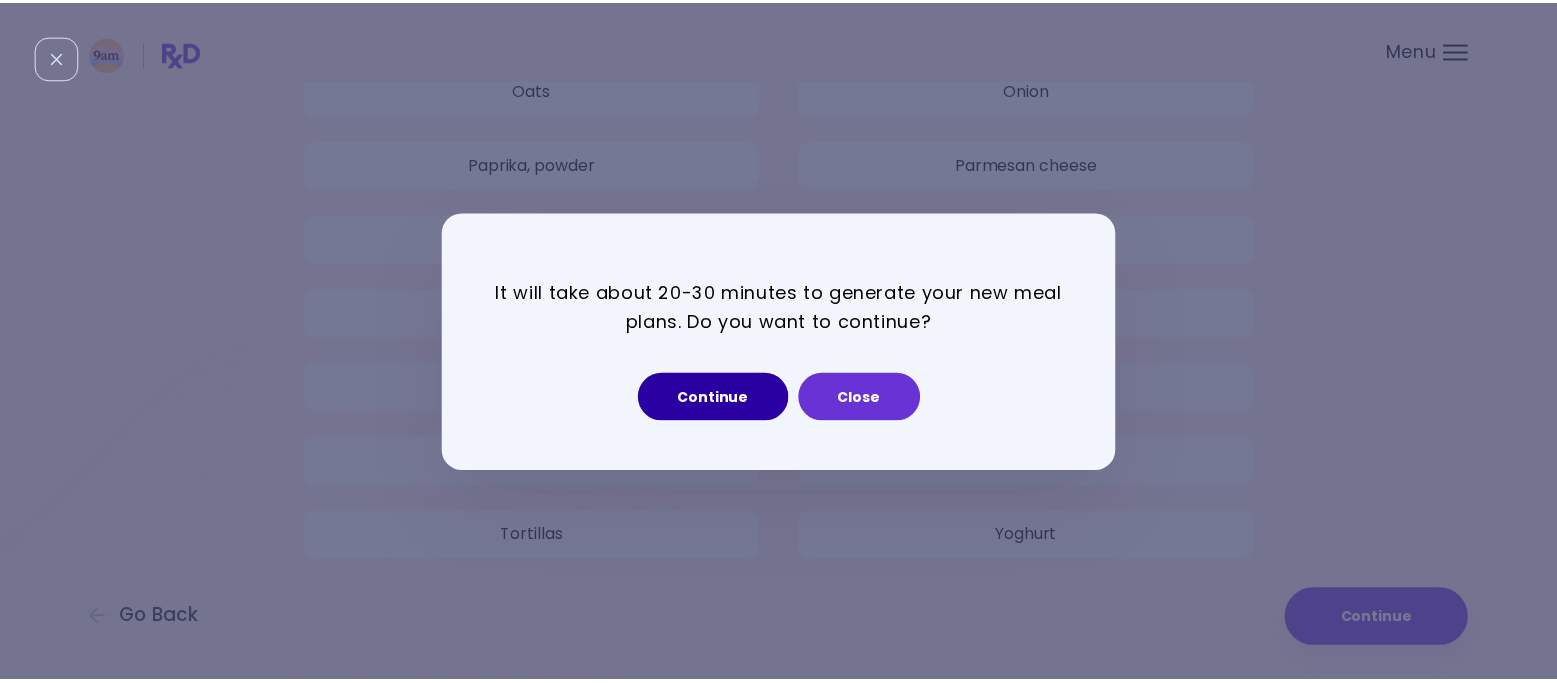 scroll, scrollTop: 0, scrollLeft: 0, axis: both 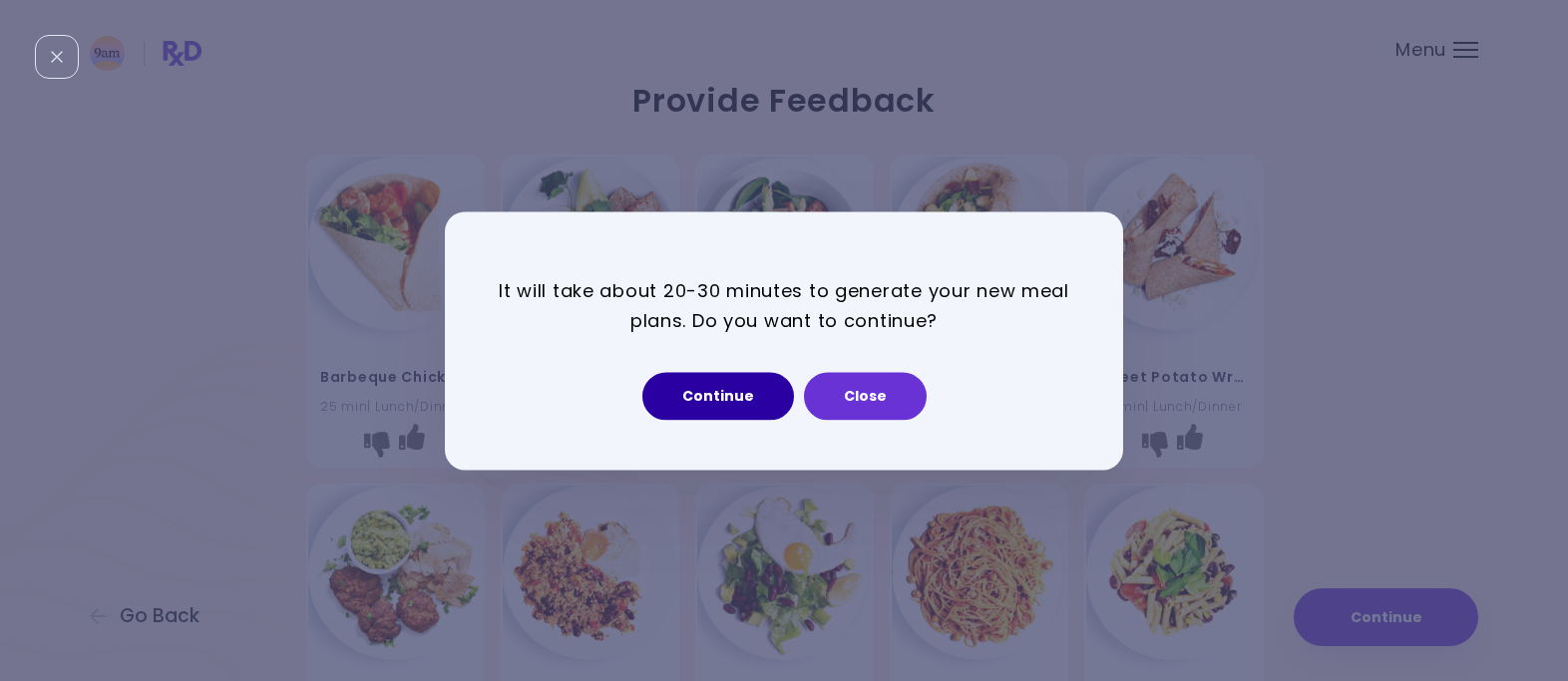 select on "*" 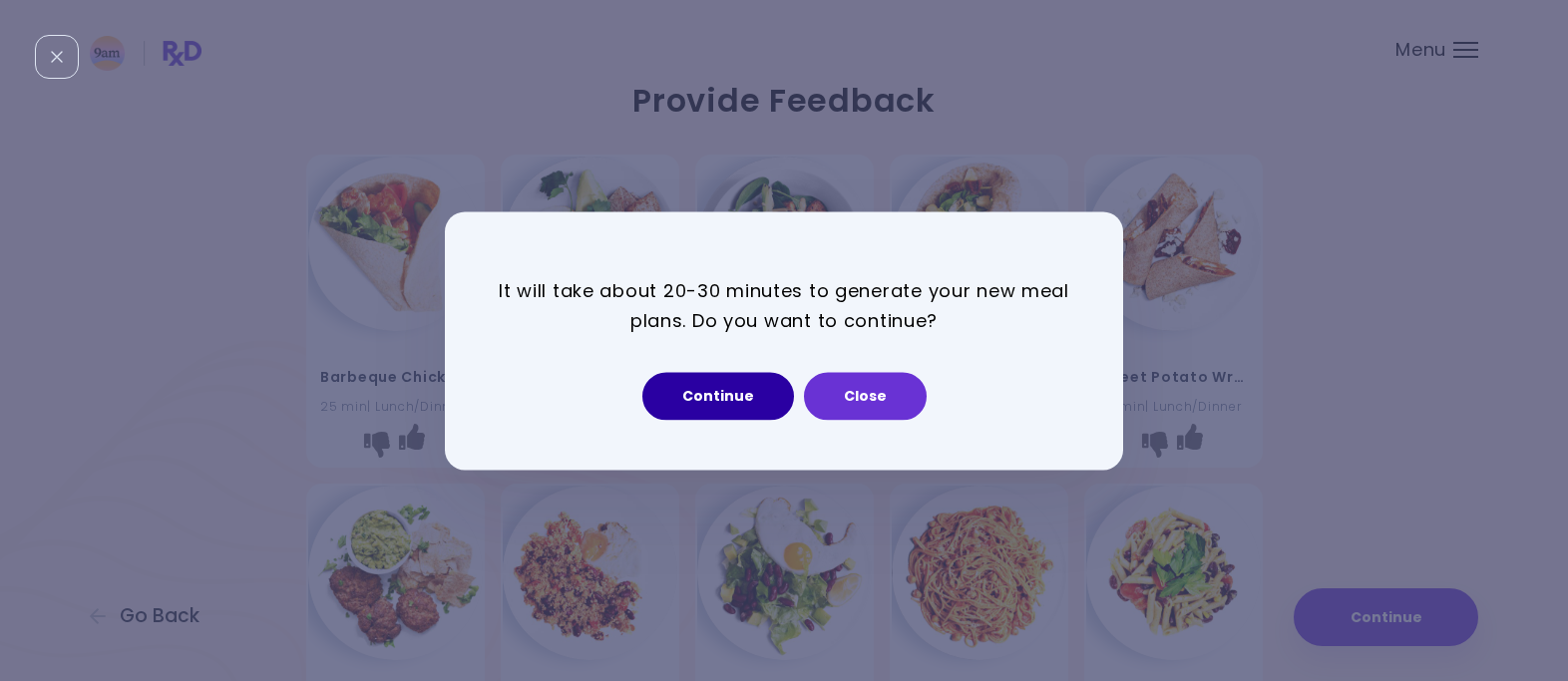 select on "*" 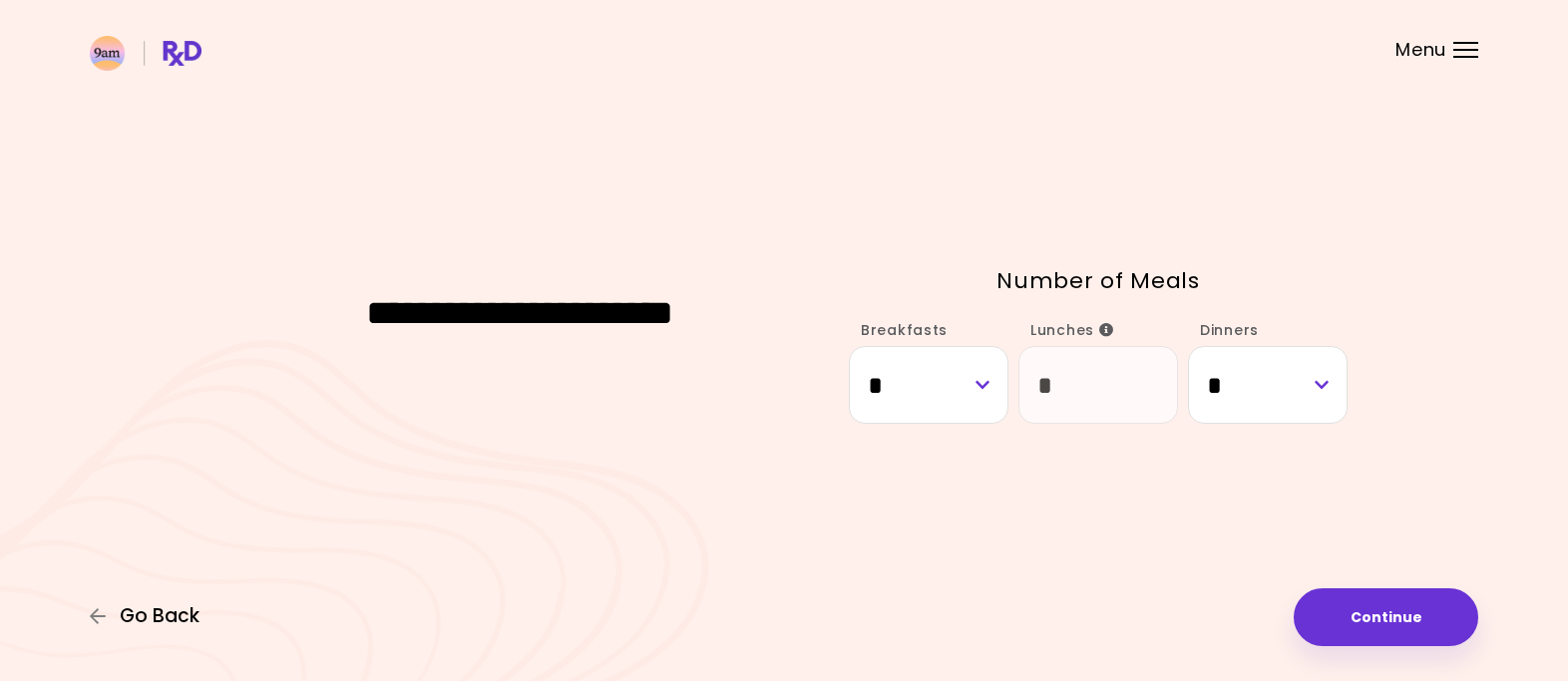 click on "Go Back" at bounding box center (160, 616) 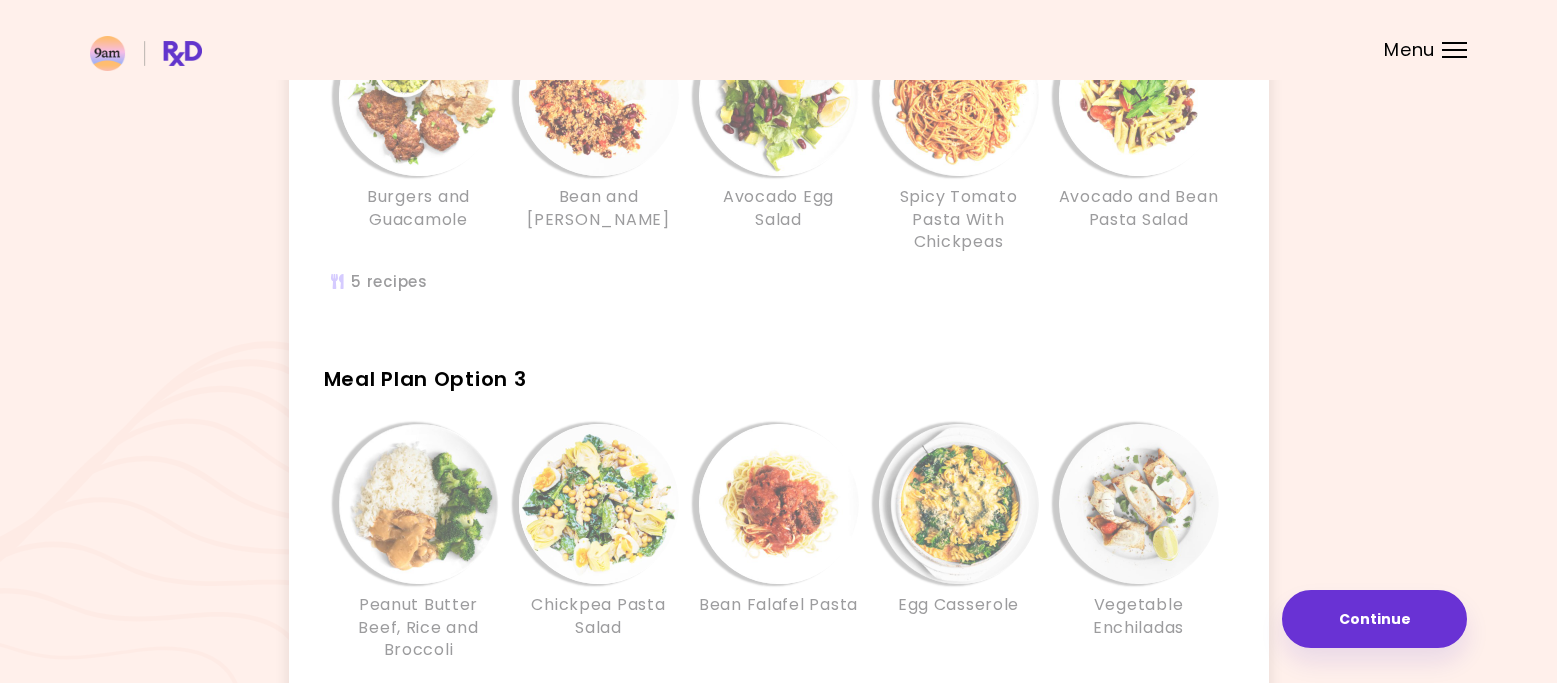 scroll, scrollTop: 893, scrollLeft: 0, axis: vertical 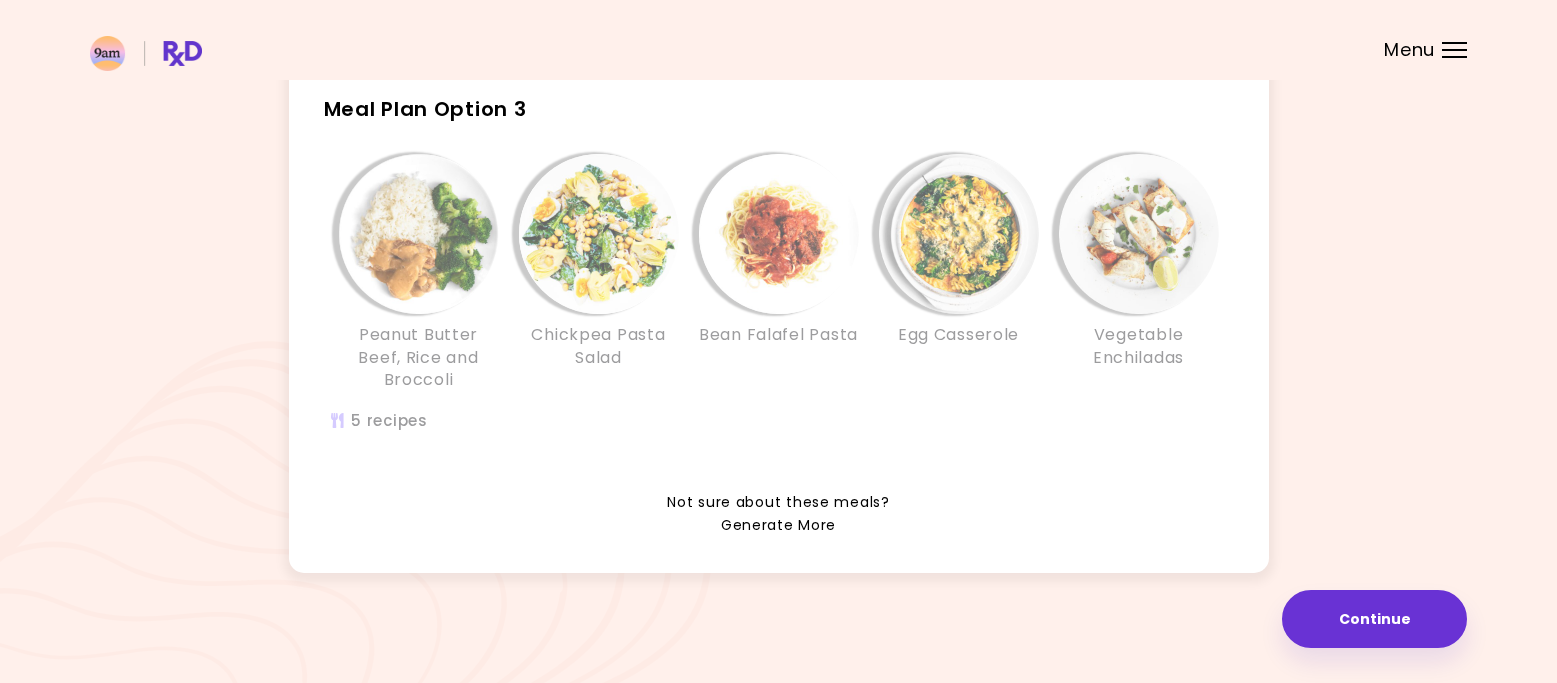 click on "Generate More" at bounding box center (778, 526) 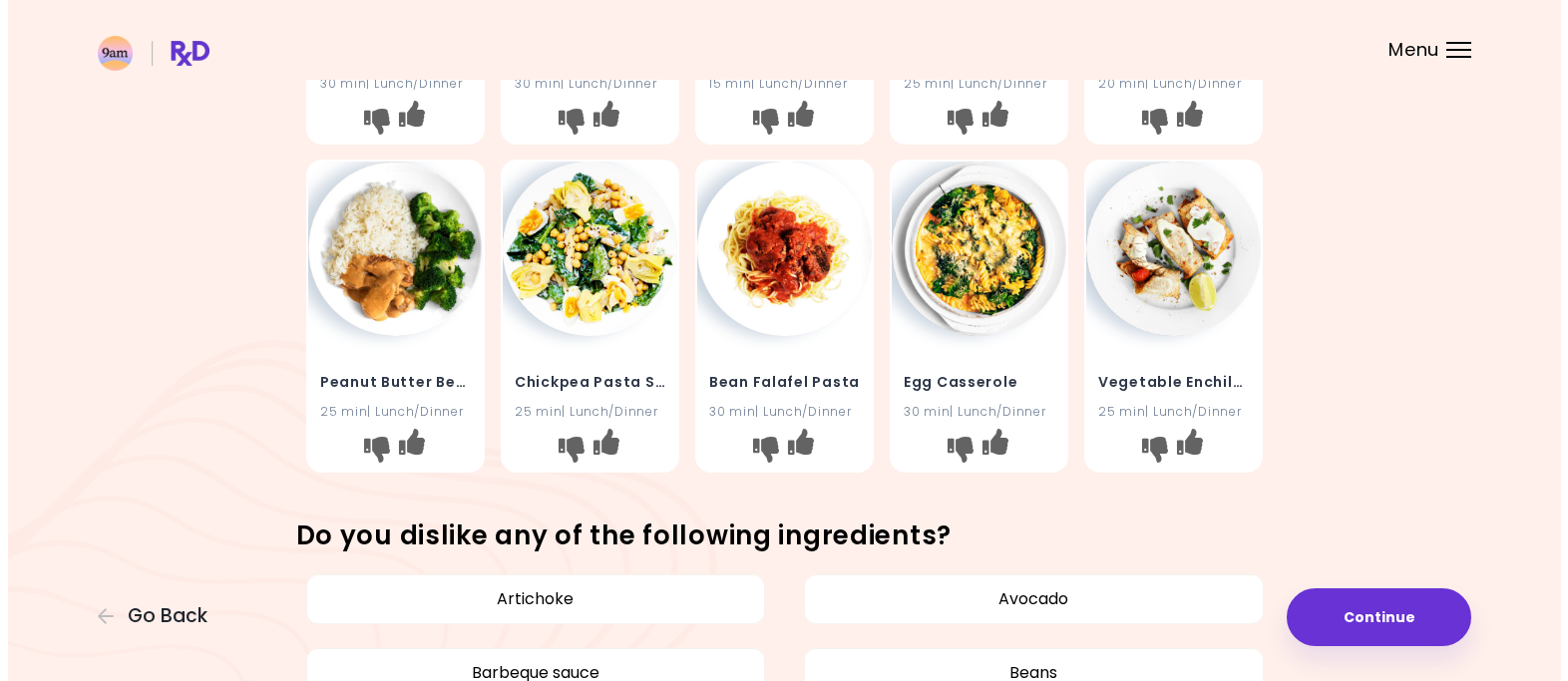 scroll, scrollTop: 646, scrollLeft: 0, axis: vertical 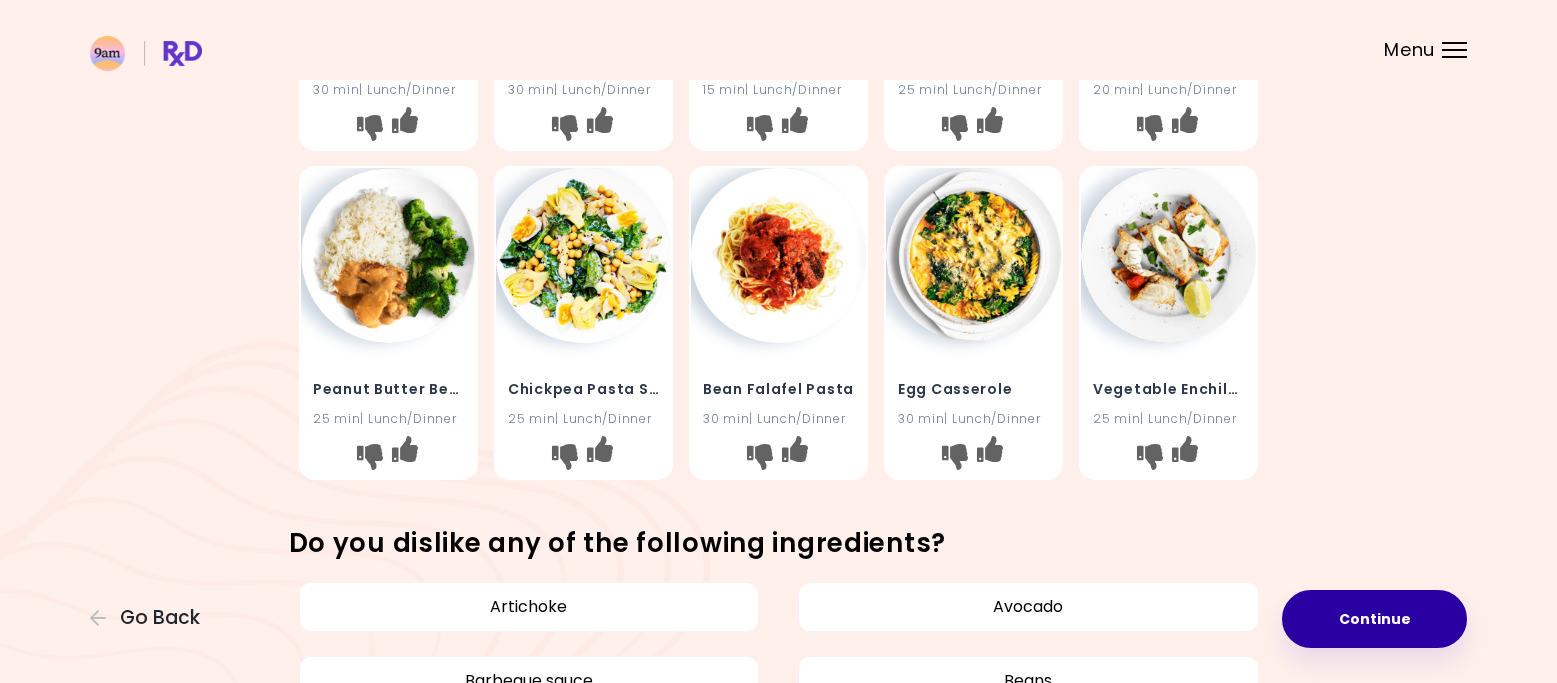 click on "Continue" at bounding box center (1374, 619) 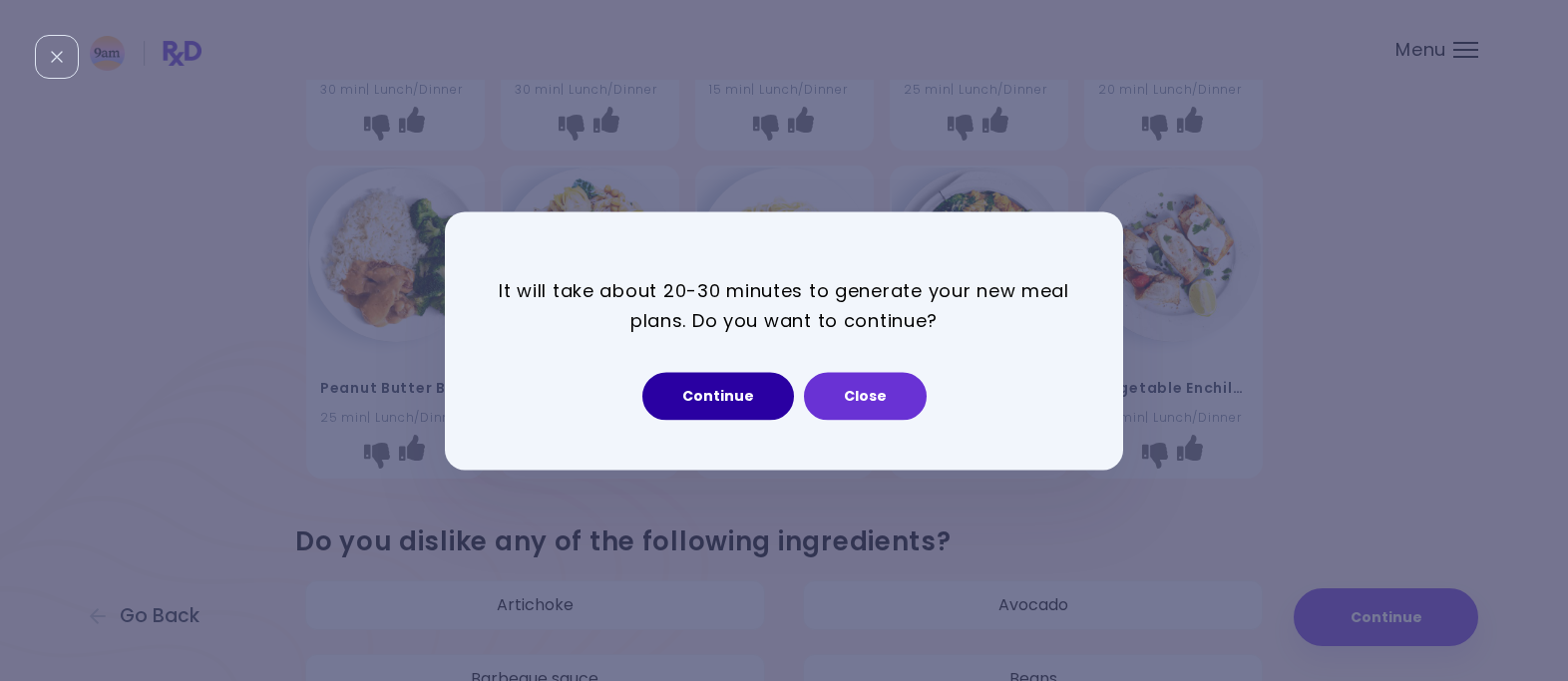 click on "Continue" at bounding box center [718, 396] 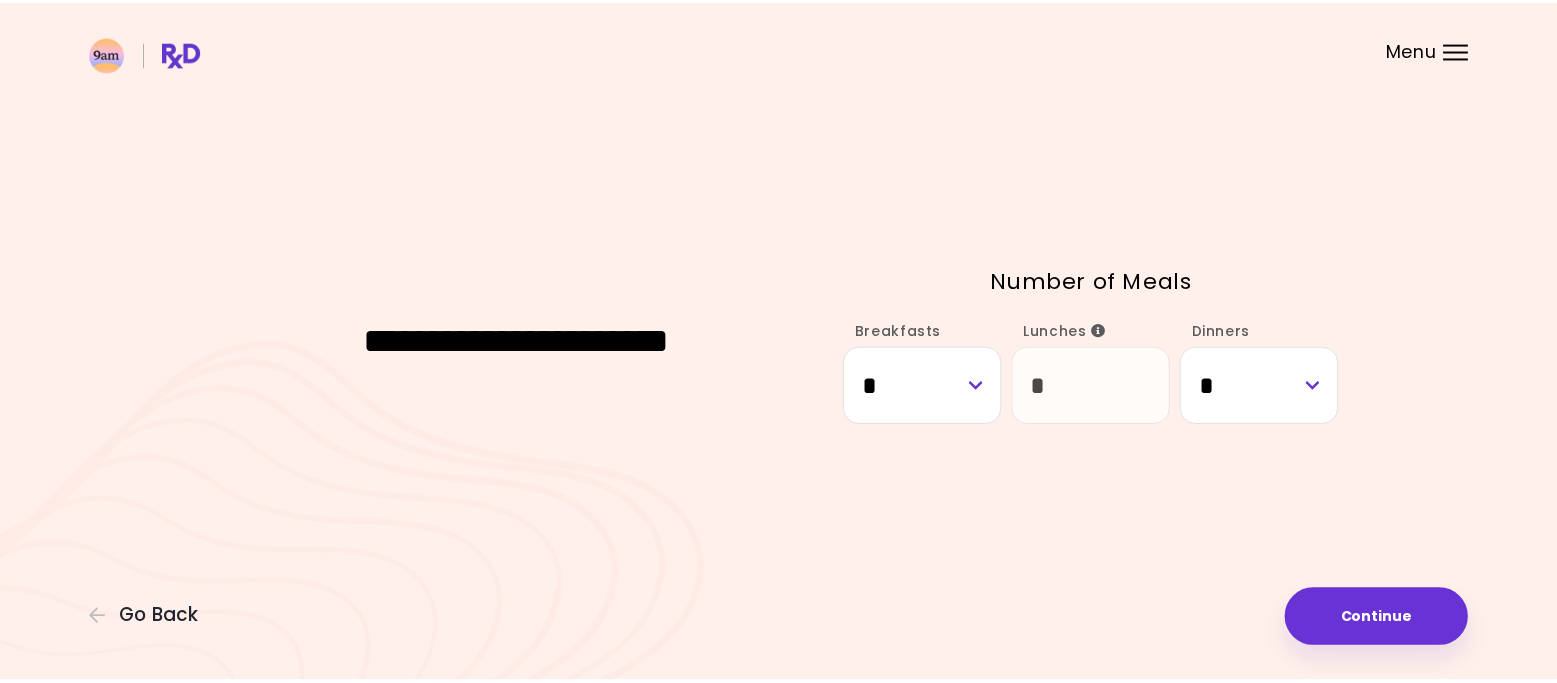 scroll, scrollTop: 0, scrollLeft: 0, axis: both 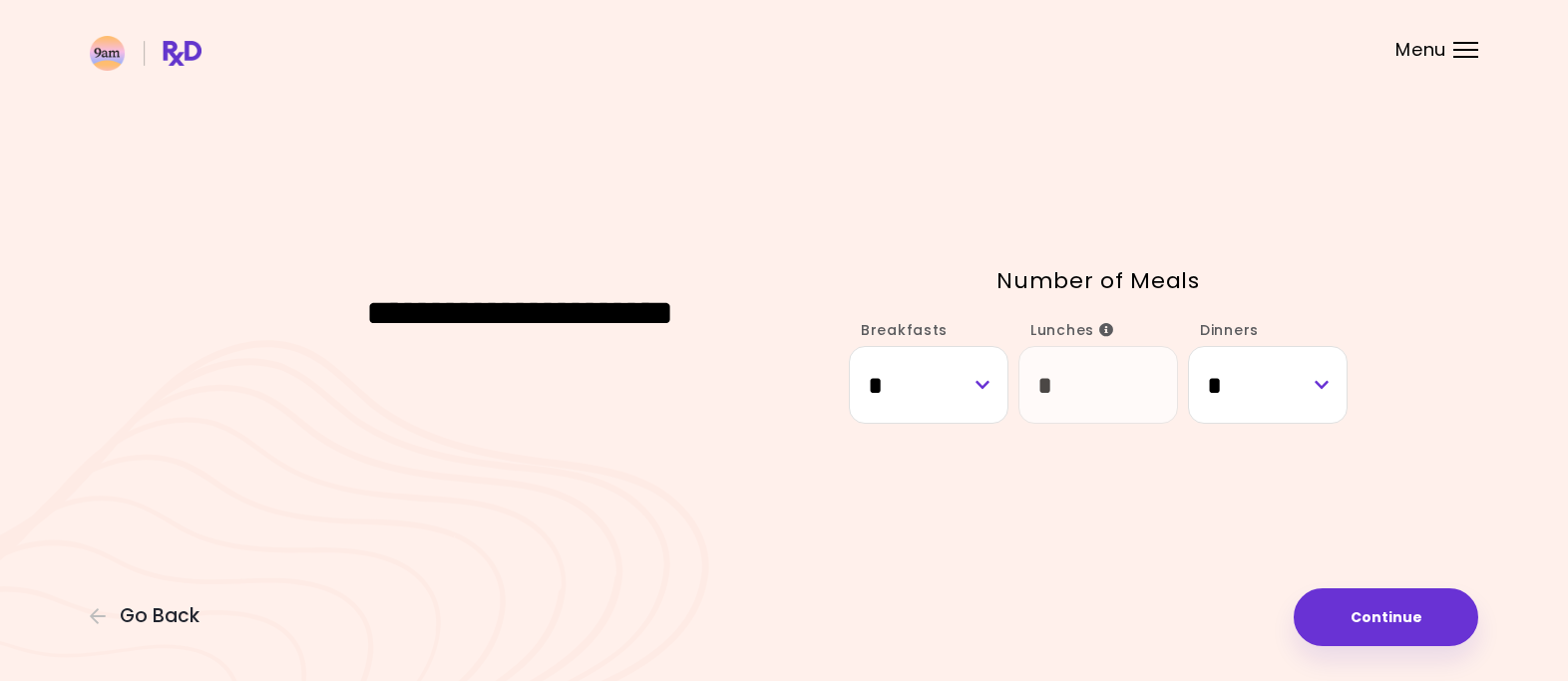 drag, startPoint x: 436, startPoint y: 361, endPoint x: 857, endPoint y: 361, distance: 421 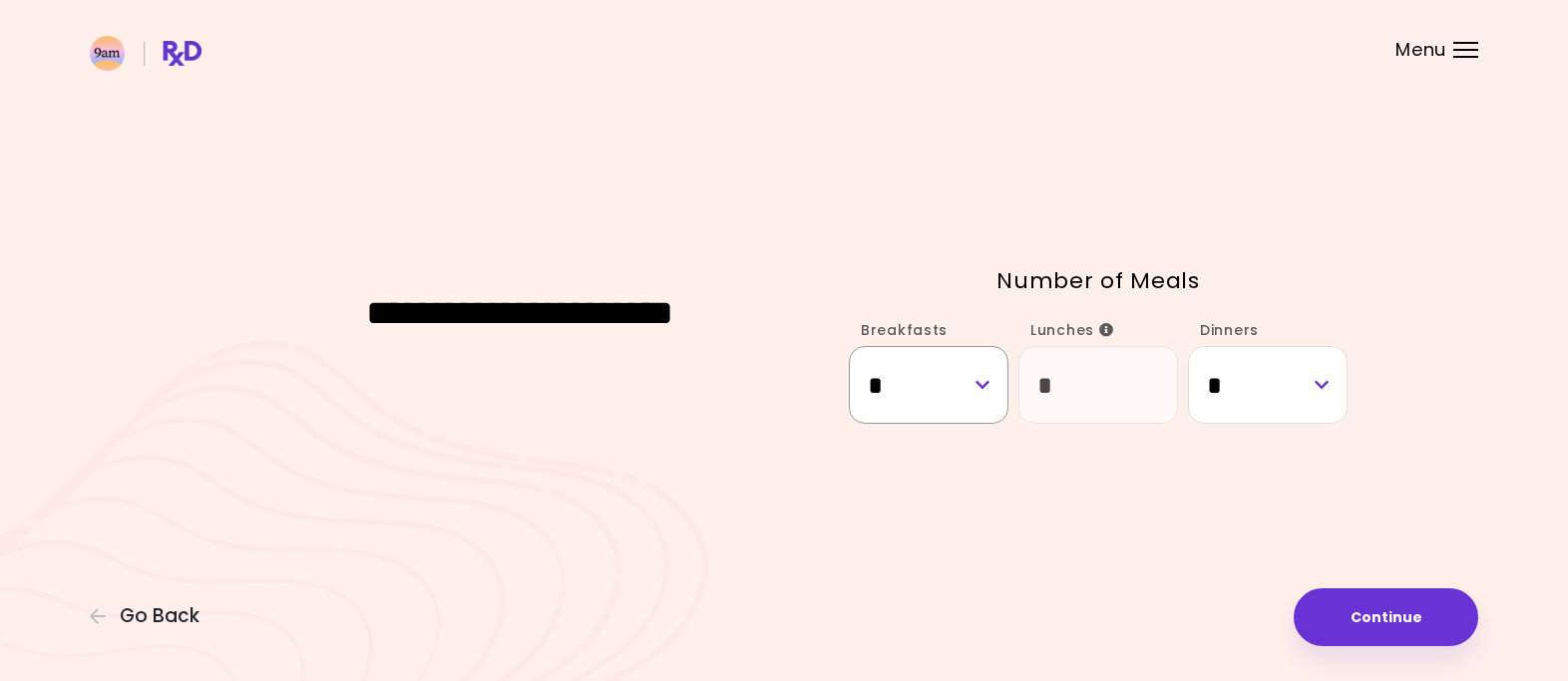 click on "* * * * * * * *" at bounding box center (929, 384) 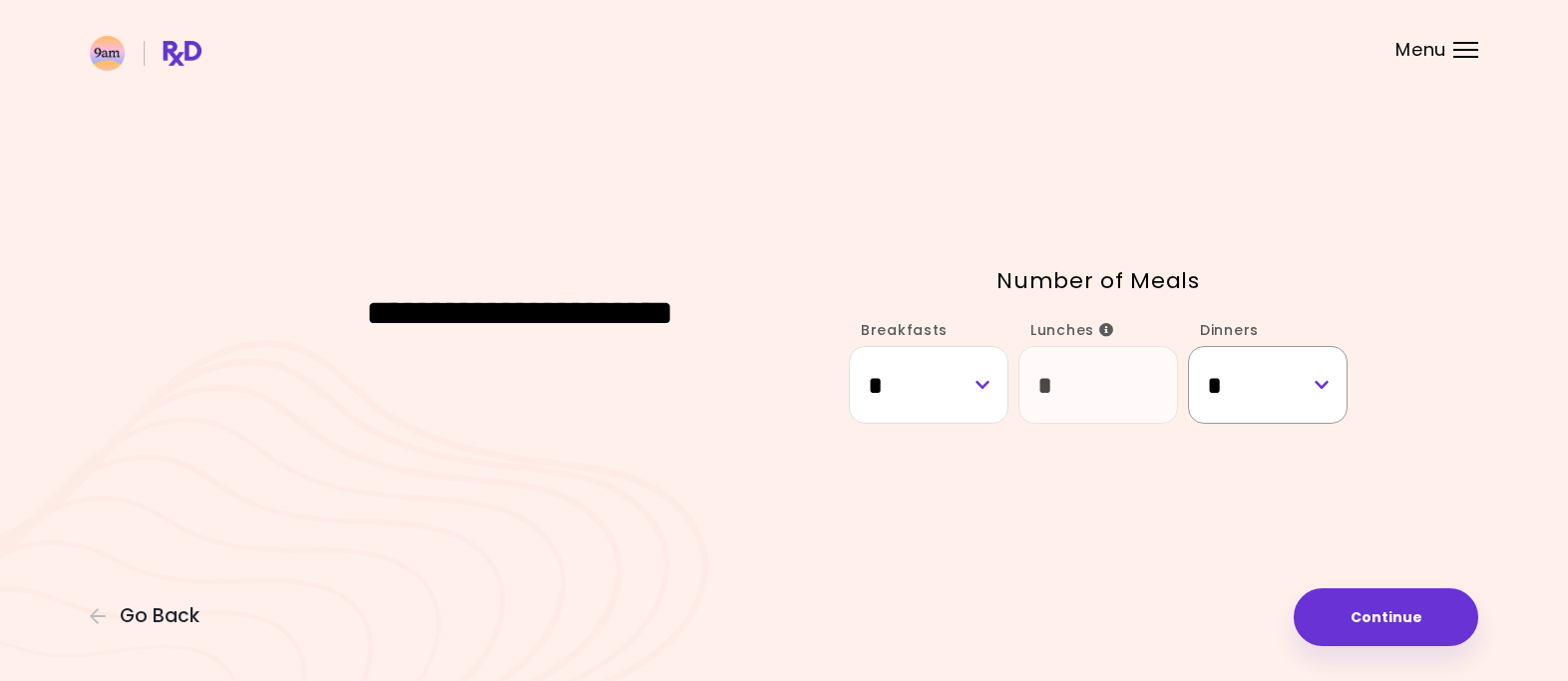 click on "* * * * * * * *" at bounding box center (1268, 384) 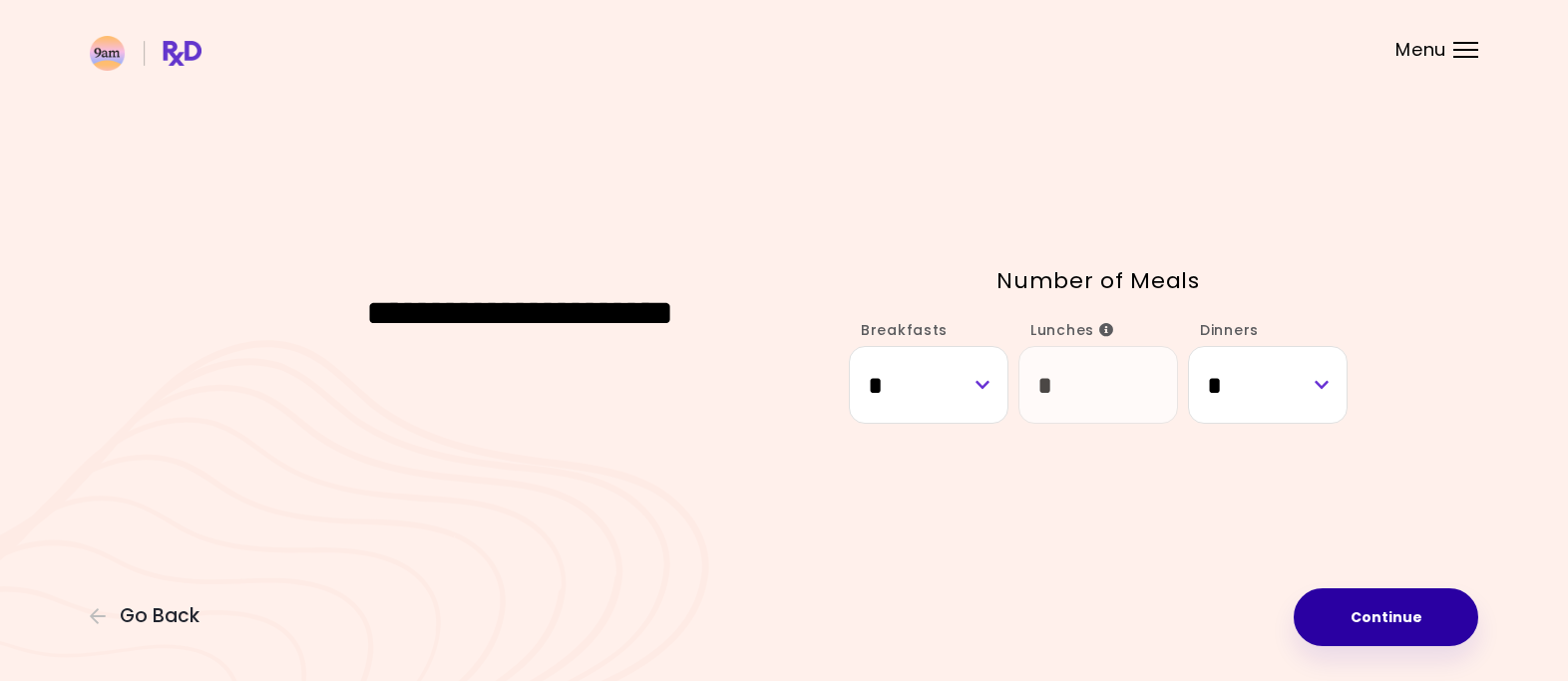 click on "Continue" at bounding box center [1385, 617] 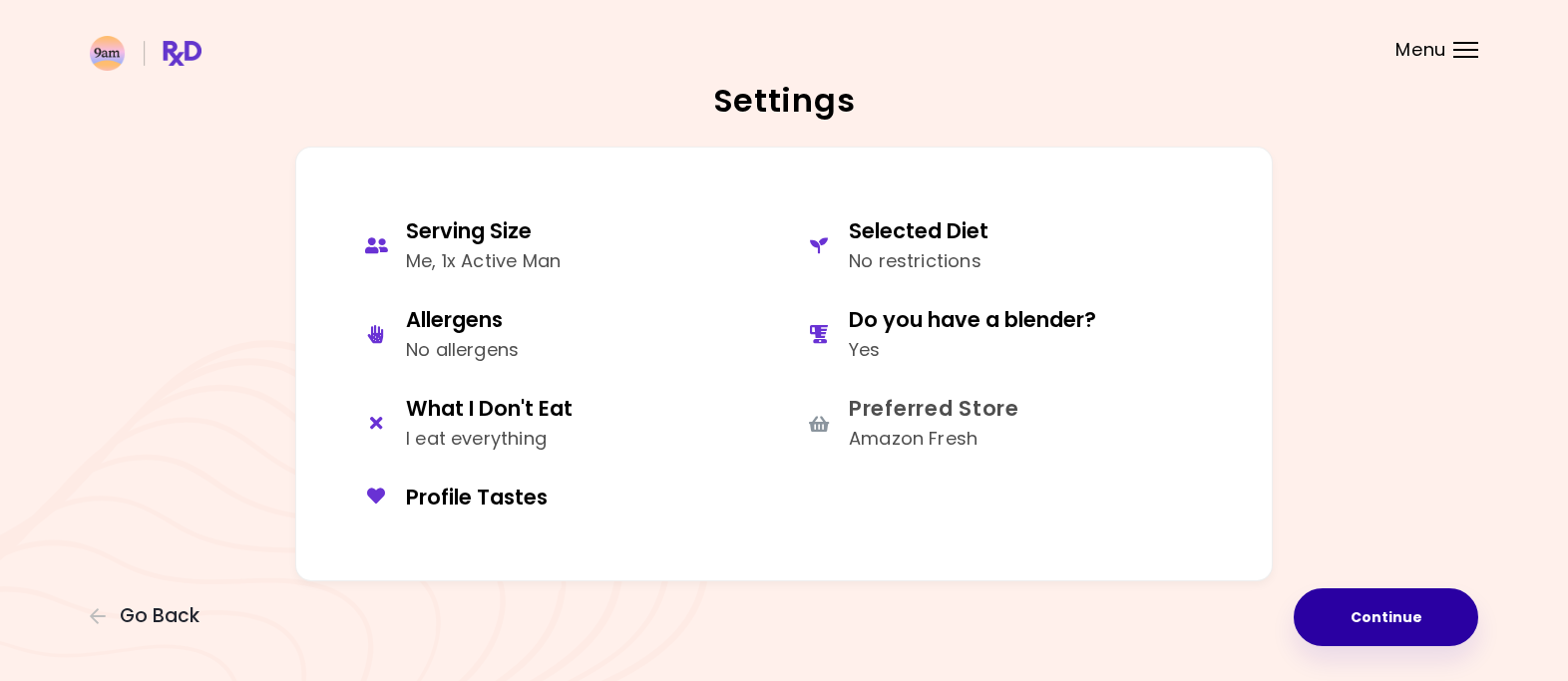 click on "Continue" at bounding box center (1385, 617) 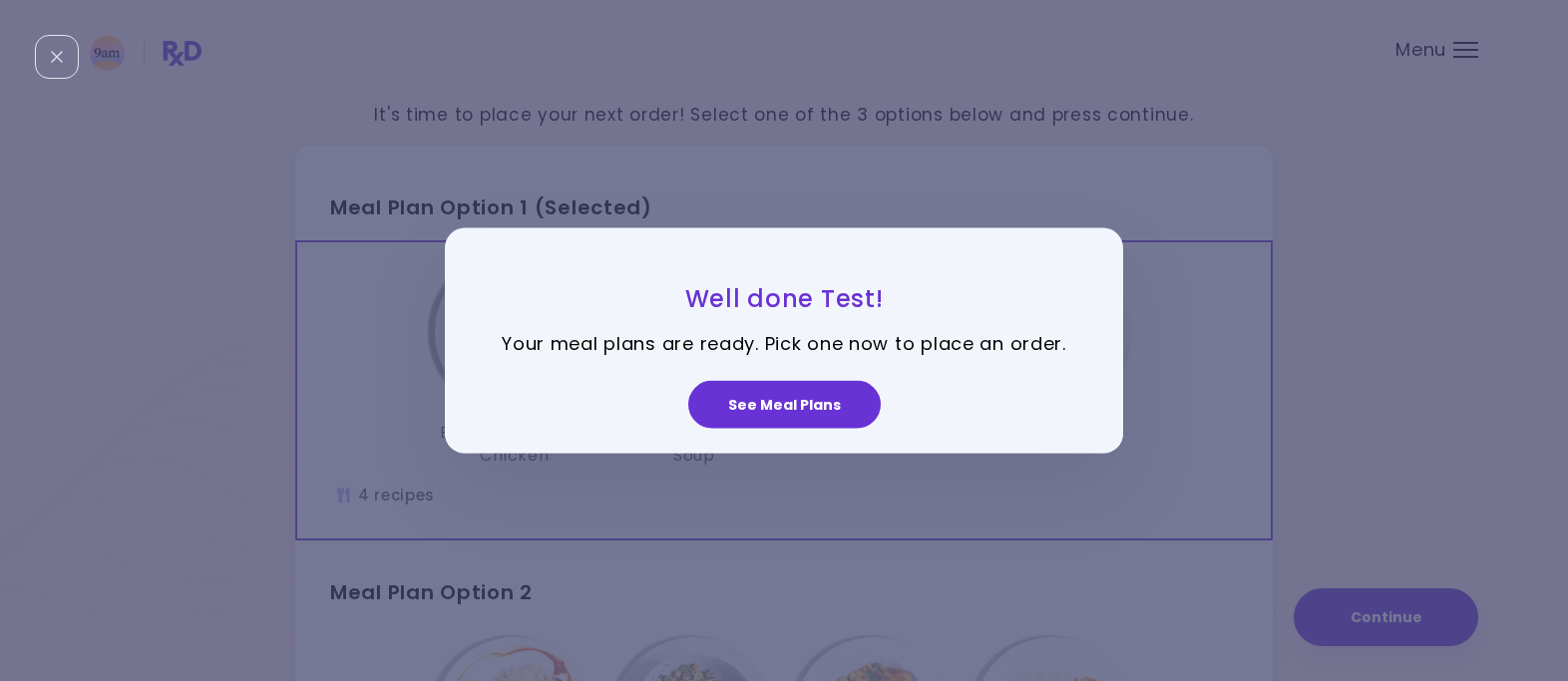 click on "Well done Test! Your meal plans are ready. Pick one now to place an order. See Meal Plans" at bounding box center [784, 340] 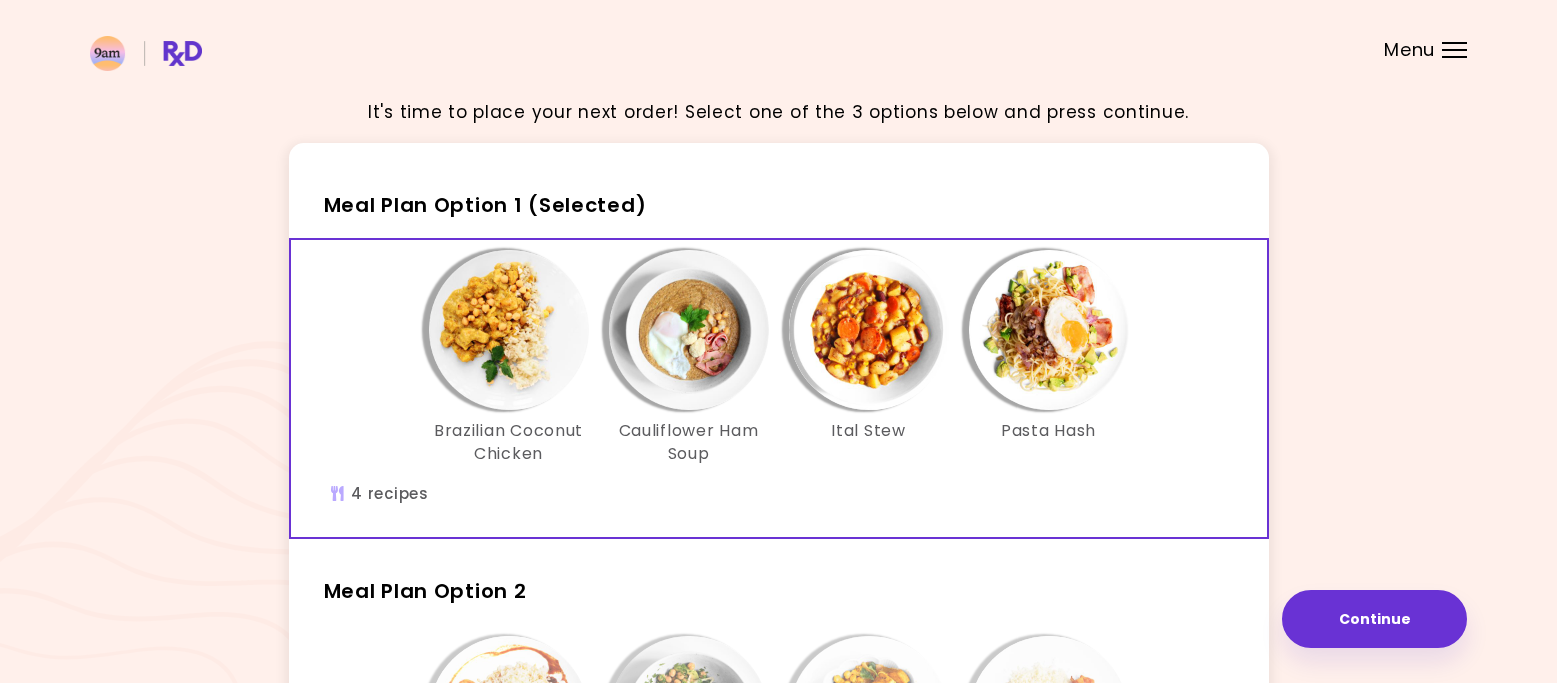 scroll, scrollTop: 0, scrollLeft: 0, axis: both 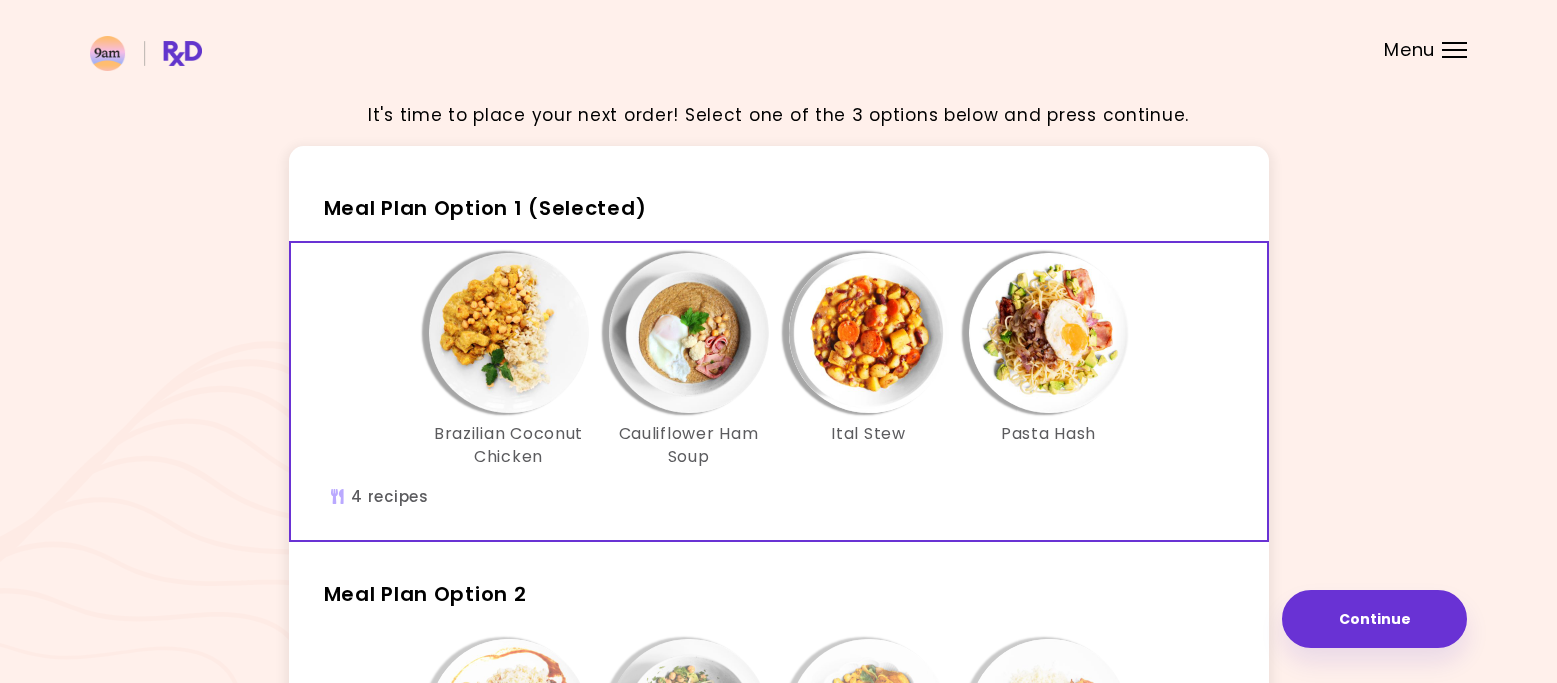 click on "It's time to place your next order! Select one of the 3 options below
and press continue. Meal Plan Option 1 (Selected)   Brazilian Coconut Chicken   Cauliflower Ham Soup   Ital Stew   Pasta Hash 4 recipes Meal Plan Option 2   Brazilian Chicken n Beans   Chickpea Egg Salad   Moroccan Baked Tofu   Brazilian Veggie Stew 4 recipes Meal Plan Option 3   Indian Coconut Beef   Tofu Pasta Stew   Spicy Tofu Tacos   Cauliflower Soup & Carrot Bacon 4 recipes Not sure about these meals? Generate More Continue Continue" at bounding box center (778, 765) 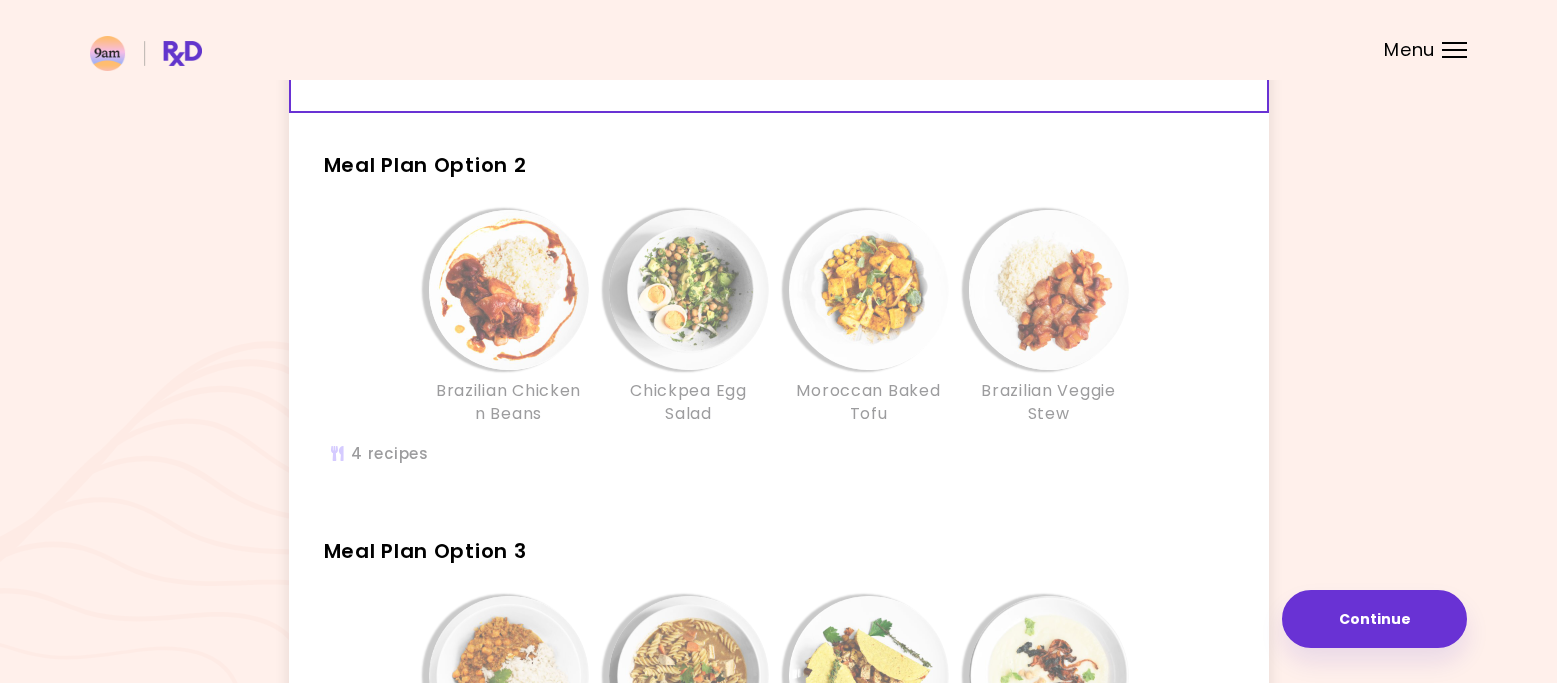 scroll, scrollTop: 606, scrollLeft: 0, axis: vertical 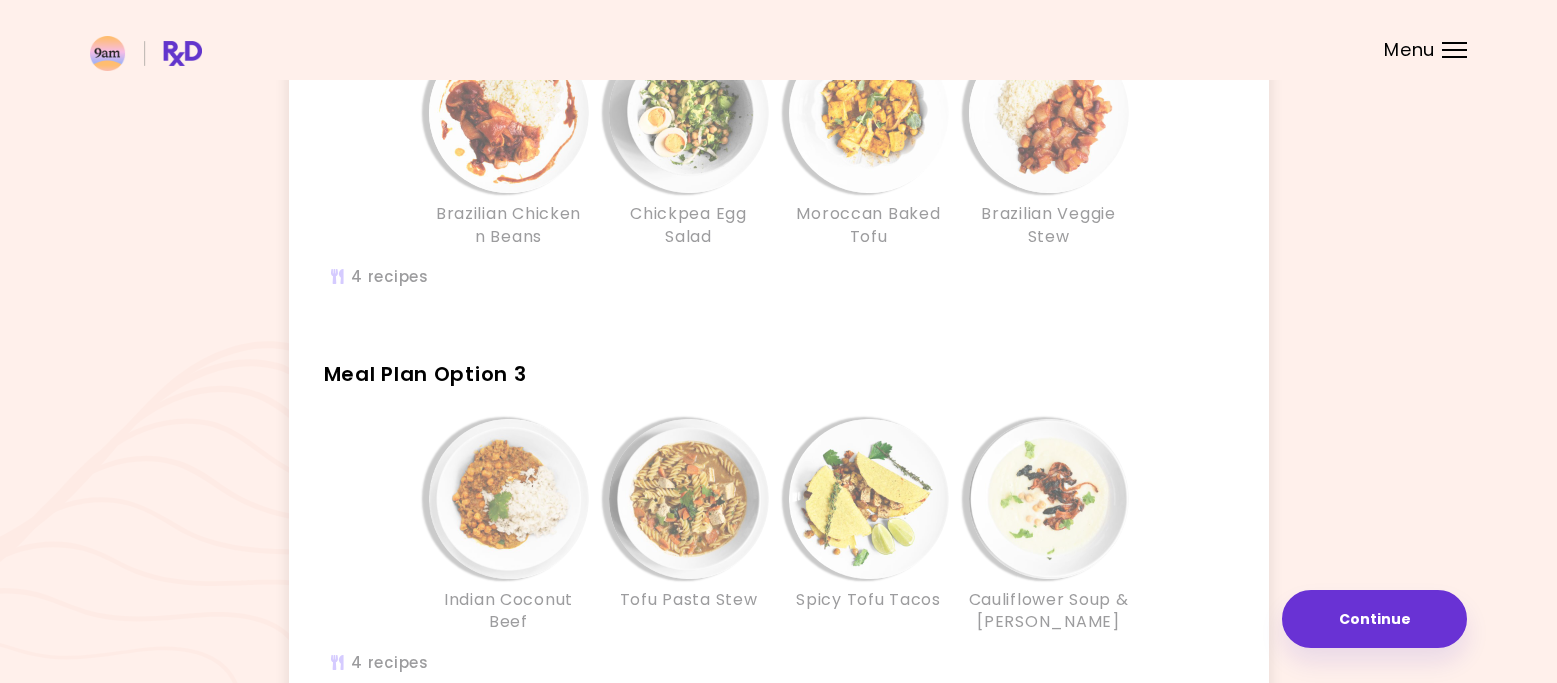 click on "Brazilian Chicken n Beans   Chickpea Egg Salad   Moroccan Baked Tofu   Brazilian Veggie Stew" at bounding box center [779, 171] 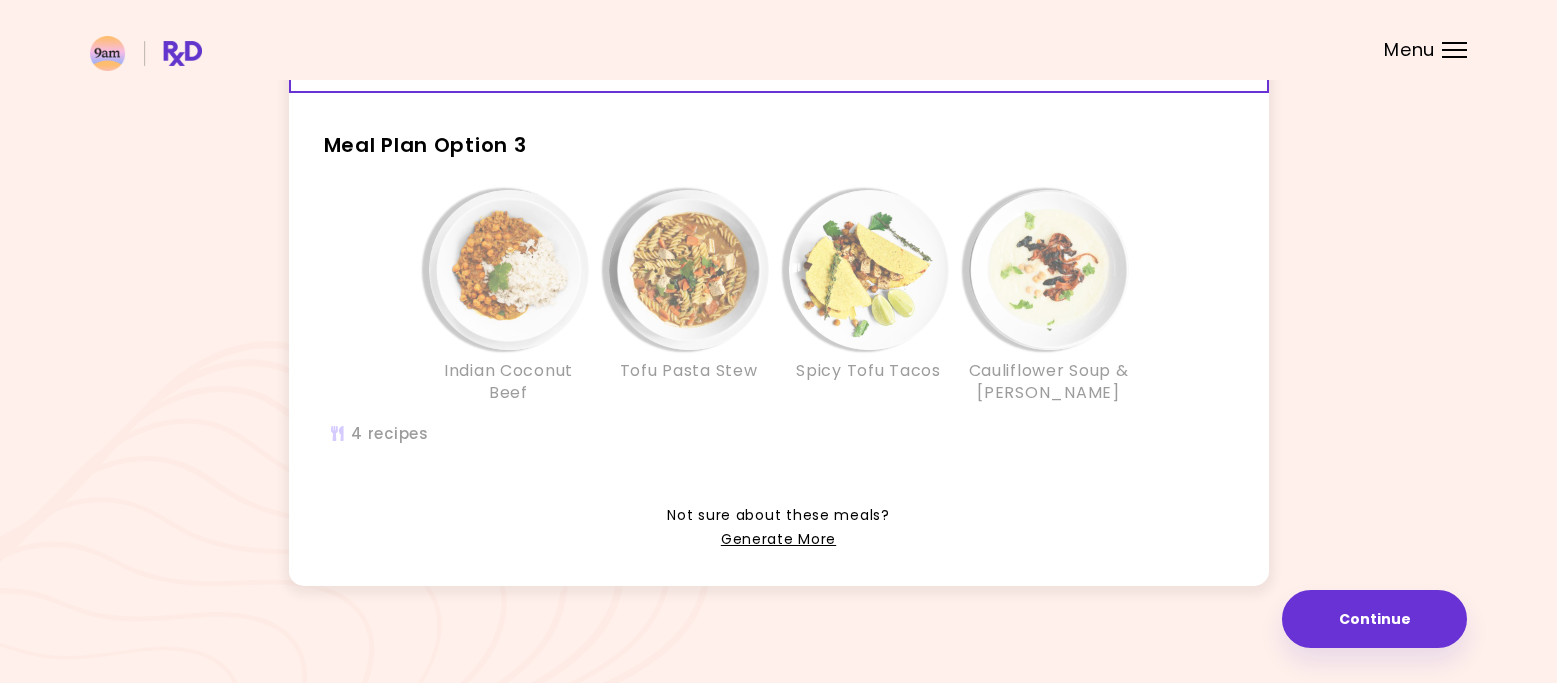 scroll, scrollTop: 836, scrollLeft: 0, axis: vertical 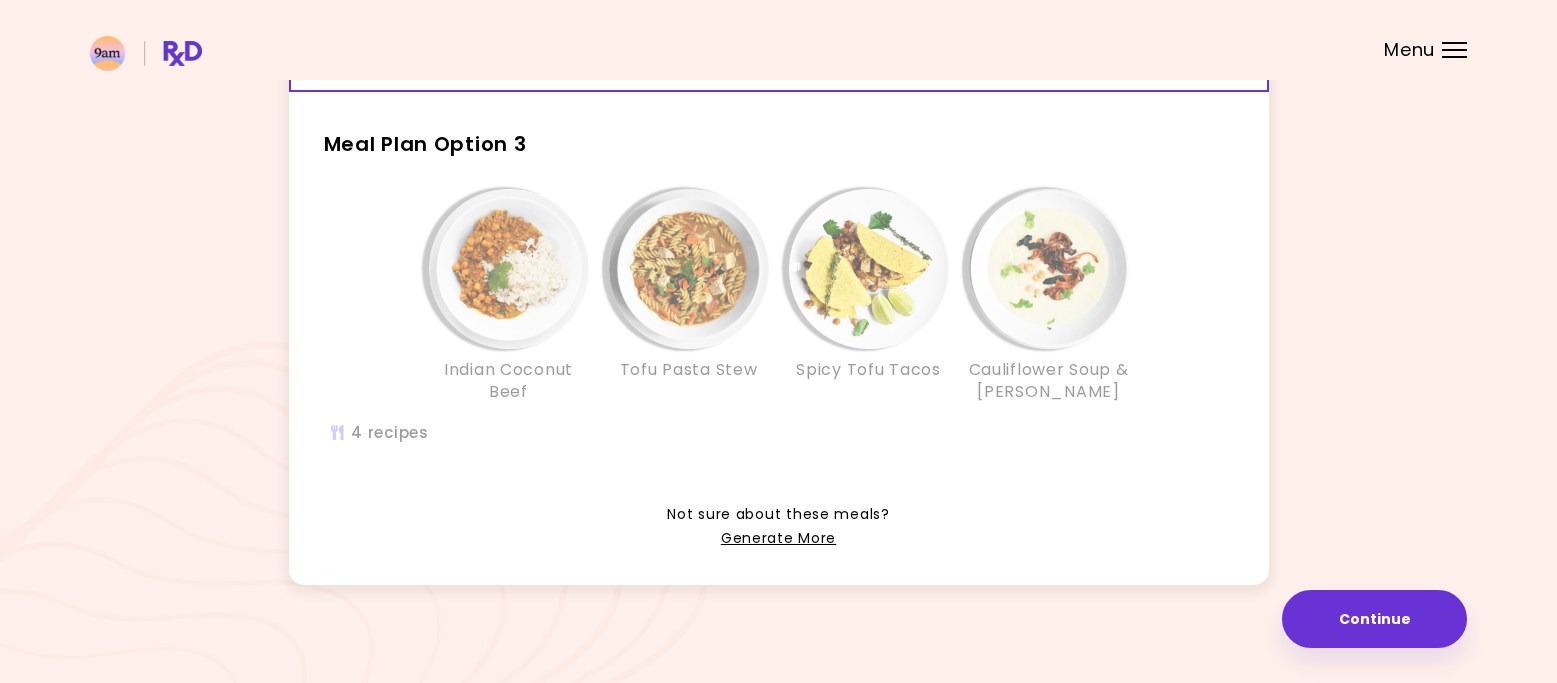 click on "Indian Coconut Beef   Tofu Pasta Stew   Spicy Tofu Tacos   Cauliflower Soup & Carrot Bacon" at bounding box center (779, 327) 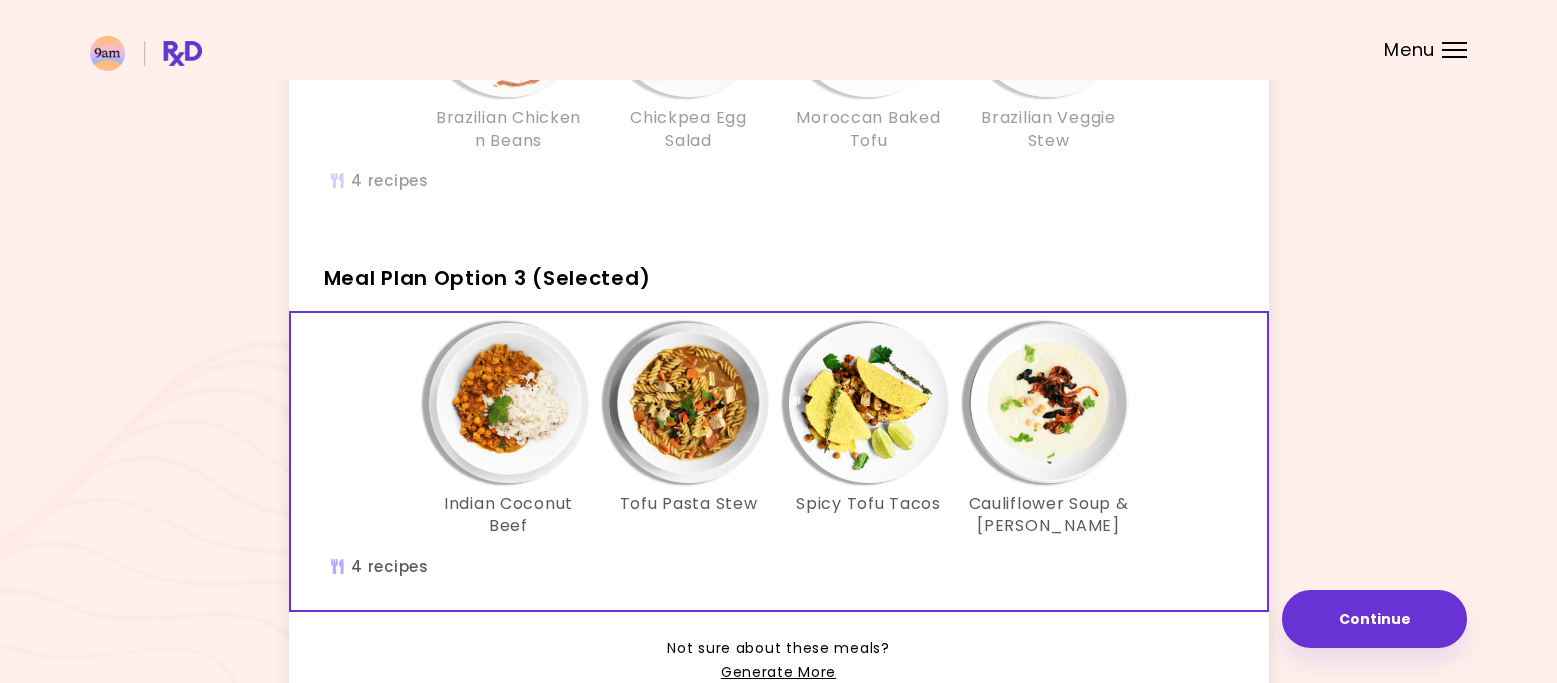 scroll, scrollTop: 602, scrollLeft: 0, axis: vertical 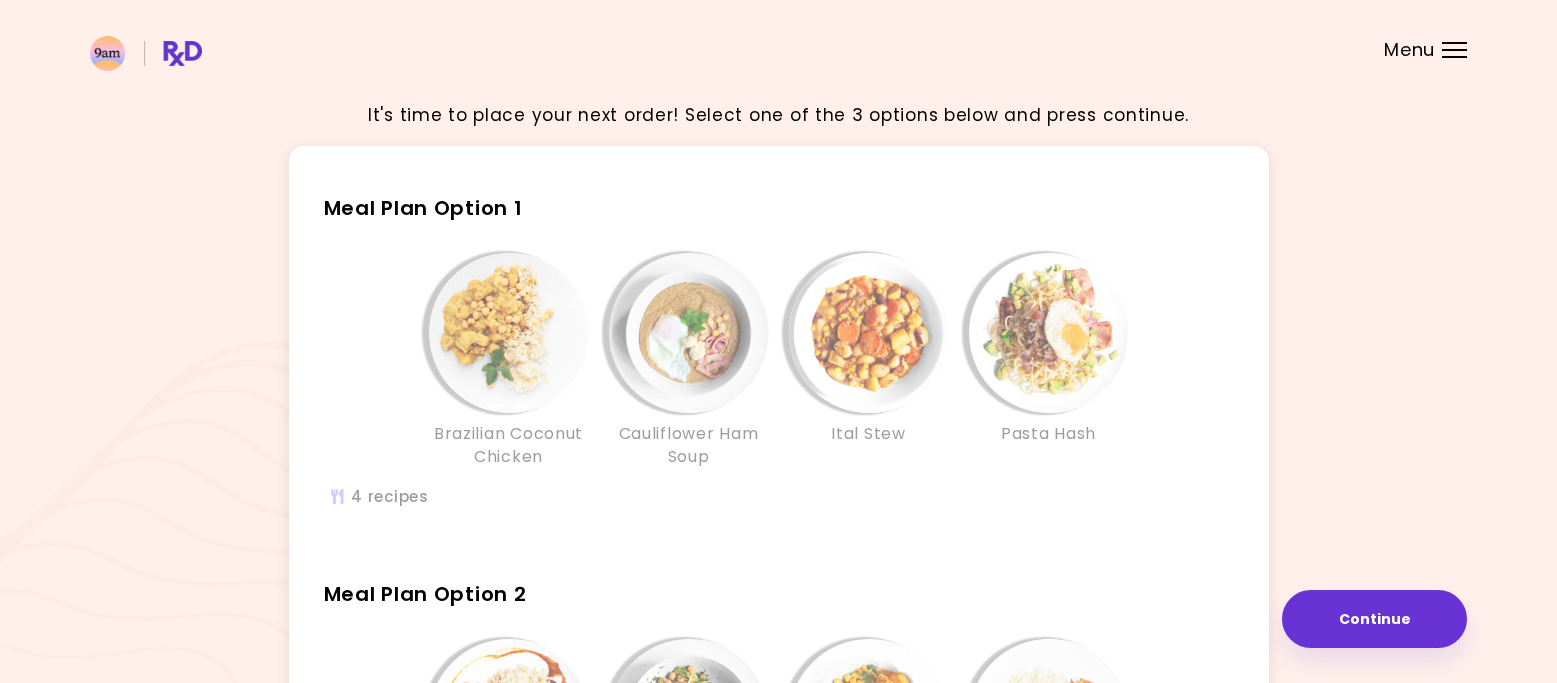 click at bounding box center (869, 333) 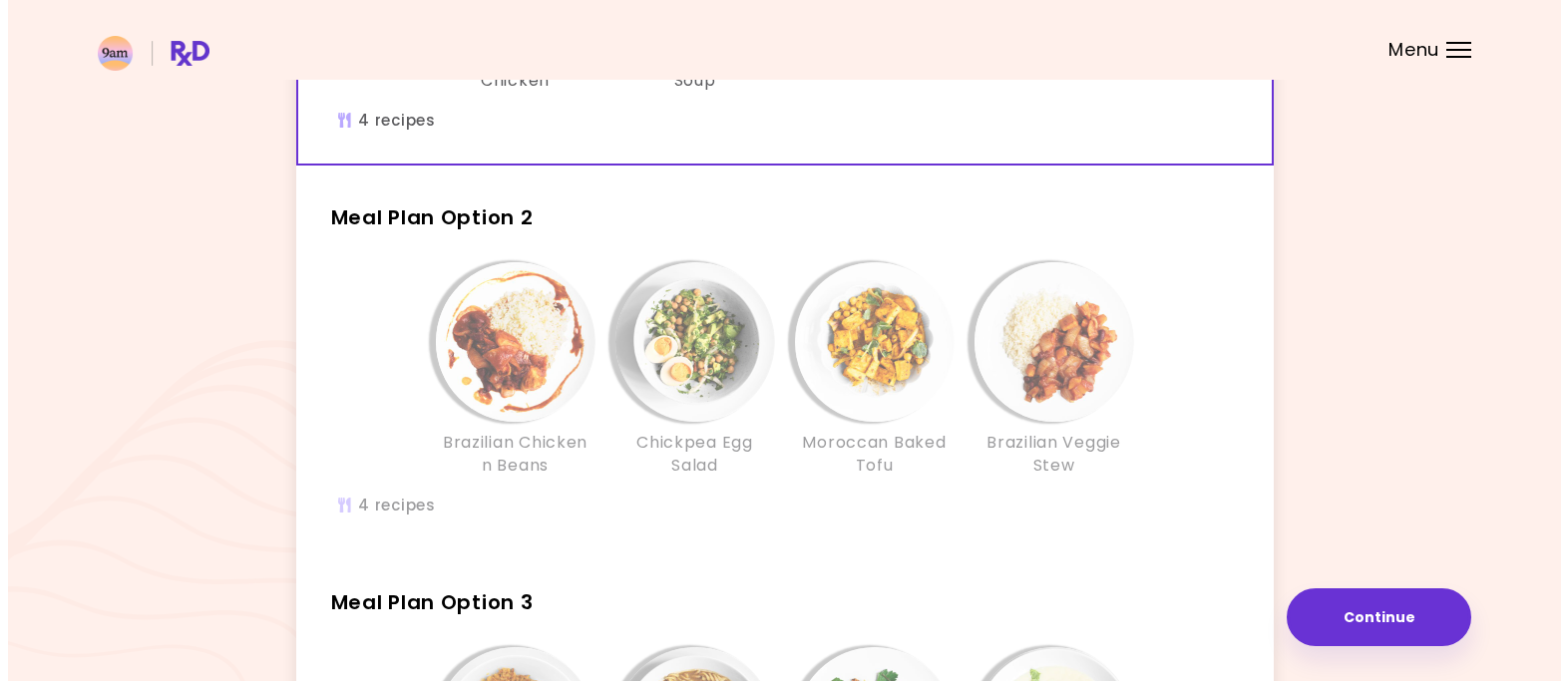 scroll, scrollTop: 383, scrollLeft: 0, axis: vertical 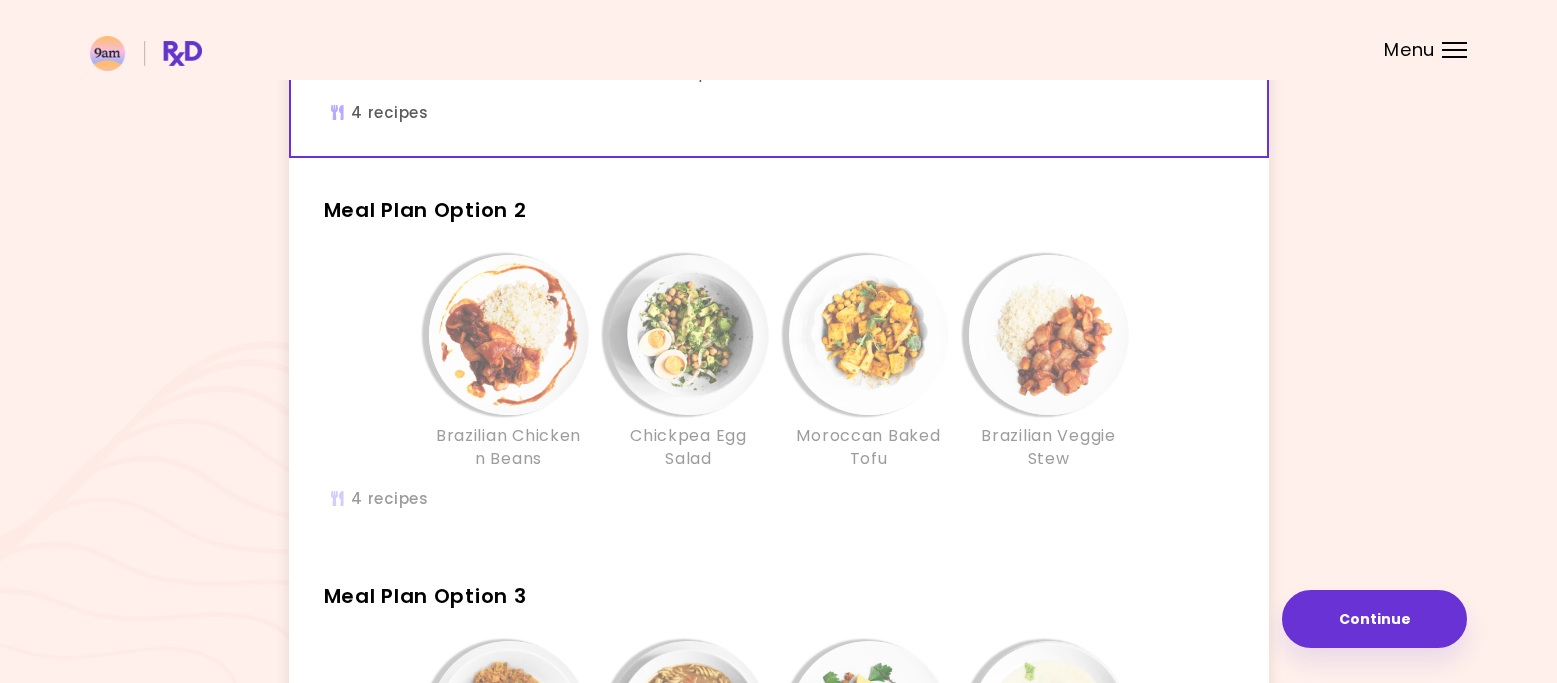 click at bounding box center [689, 335] 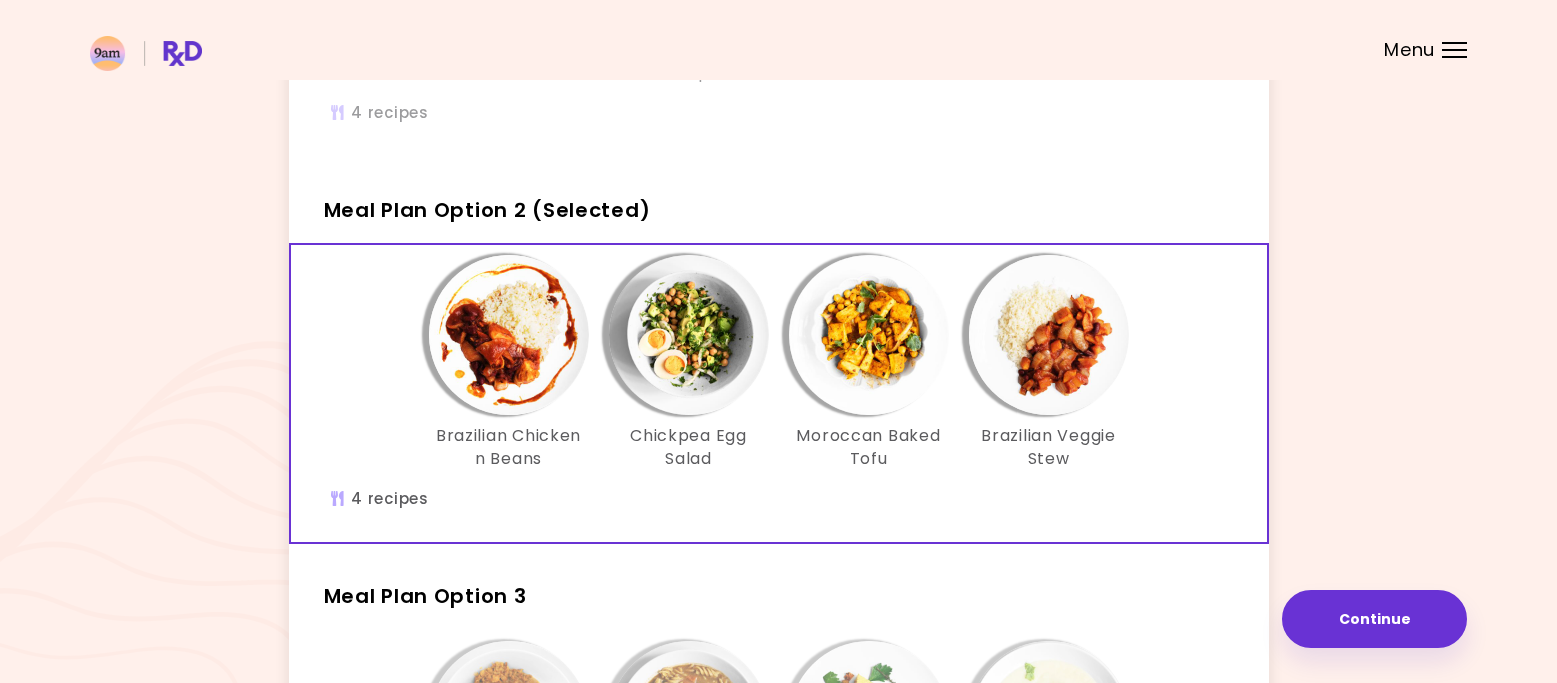 click on "Meal Plan Option 1   Brazilian Coconut Chicken   Cauliflower Ham Soup   Ital Stew   Pasta Hash 4 recipes Meal Plan Option 2 (Selected)   Brazilian Chicken n Beans   Chickpea Egg Salad   Moroccan Baked Tofu   Brazilian Veggie Stew 4 recipes Meal Plan Option 3   Indian Coconut Beef   Tofu Pasta Stew   Spicy Tofu Tacos   Cauliflower Soup & Carrot Bacon 4 recipes Not sure about these meals? Generate More" at bounding box center (779, 399) 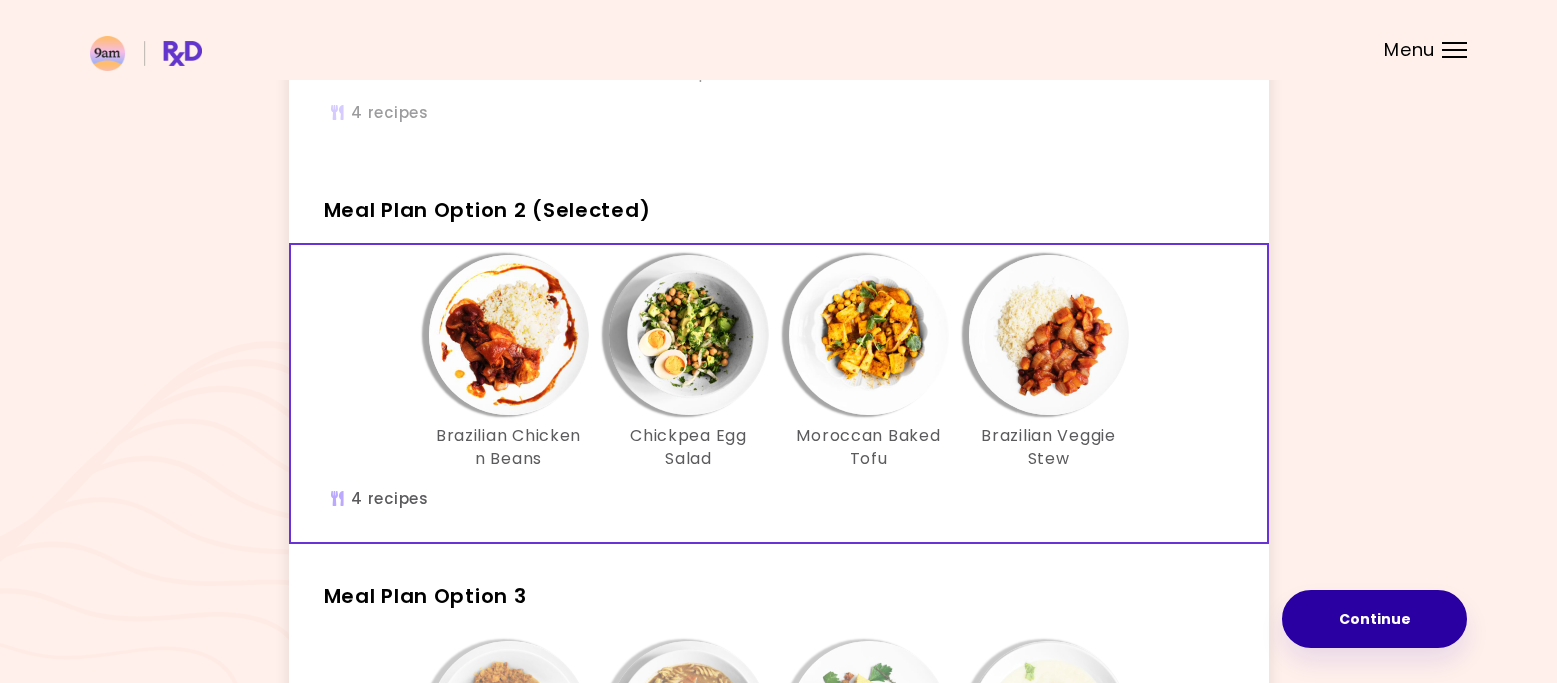click on "Continue" at bounding box center (1374, 619) 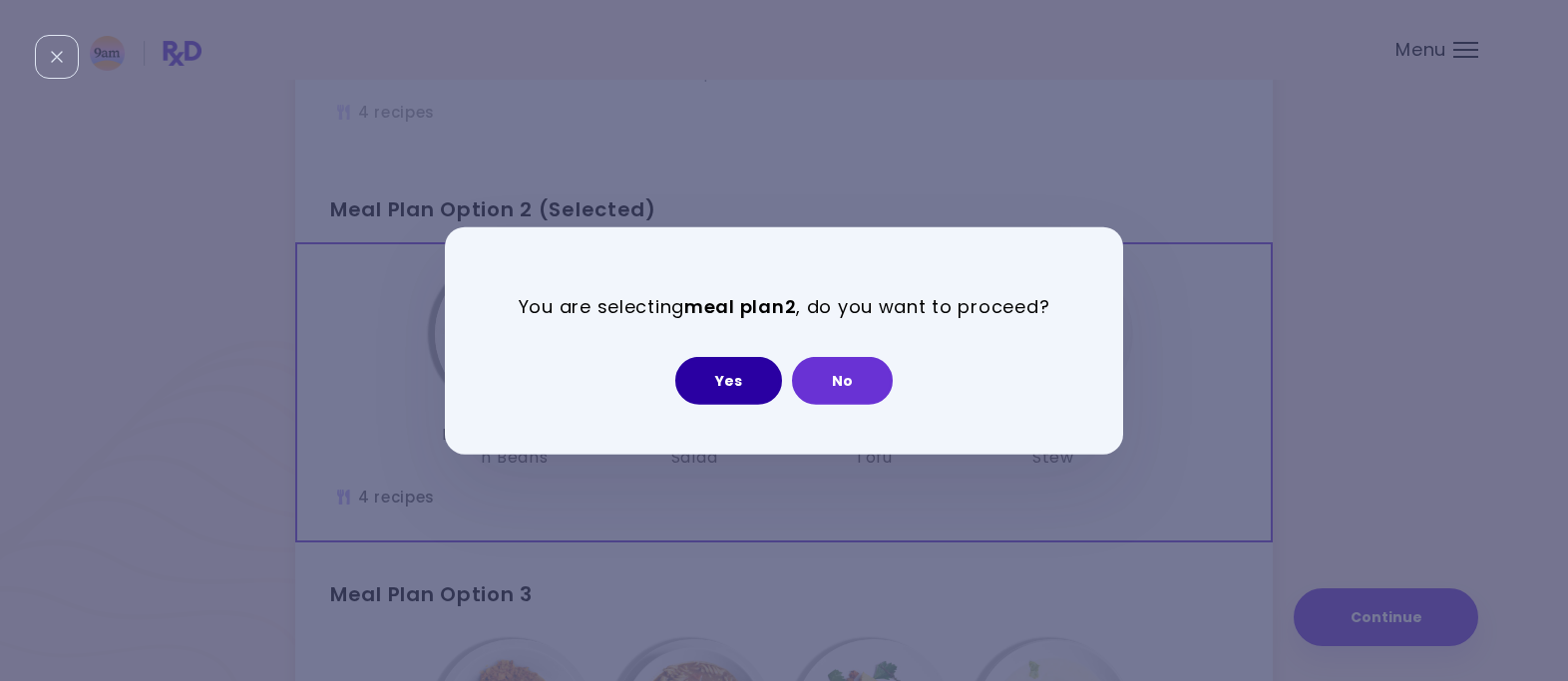 click on "Yes" at bounding box center (728, 381) 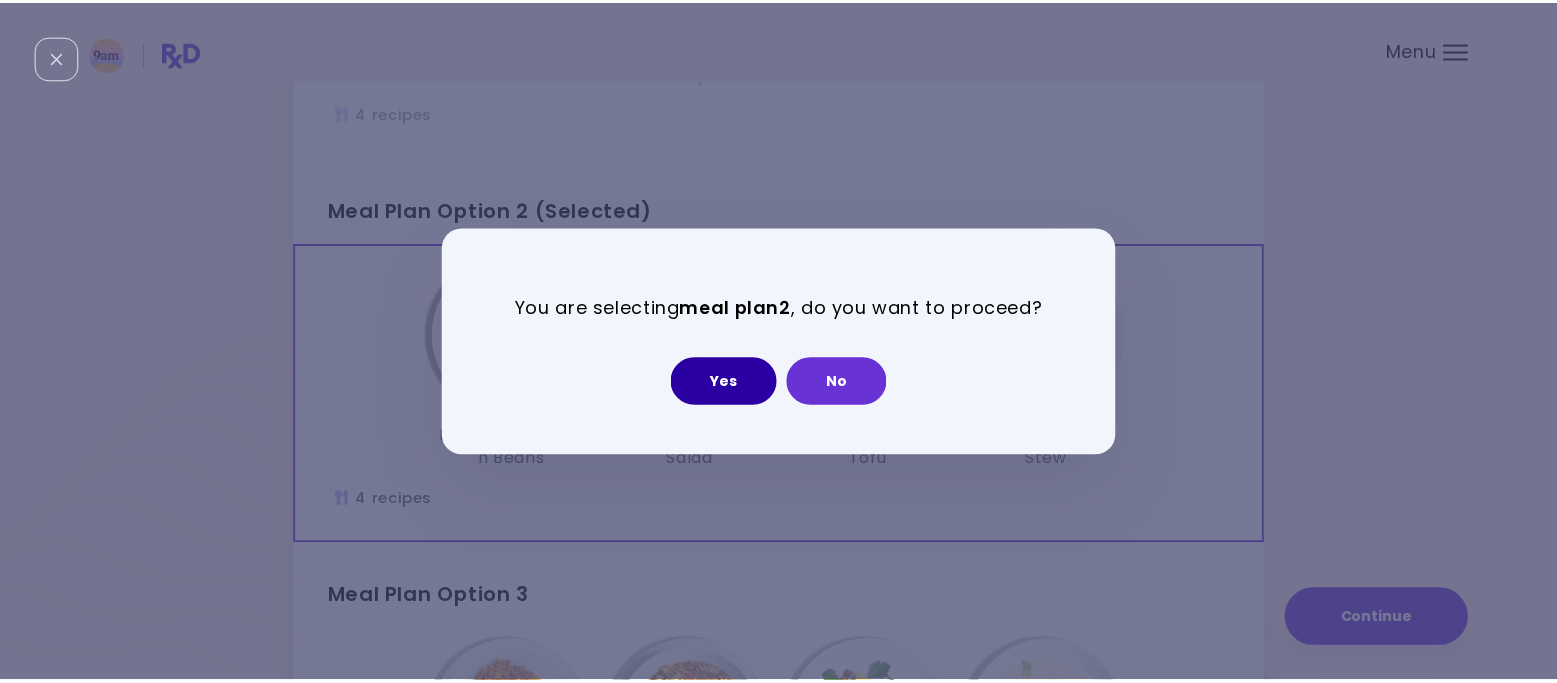 scroll, scrollTop: 0, scrollLeft: 0, axis: both 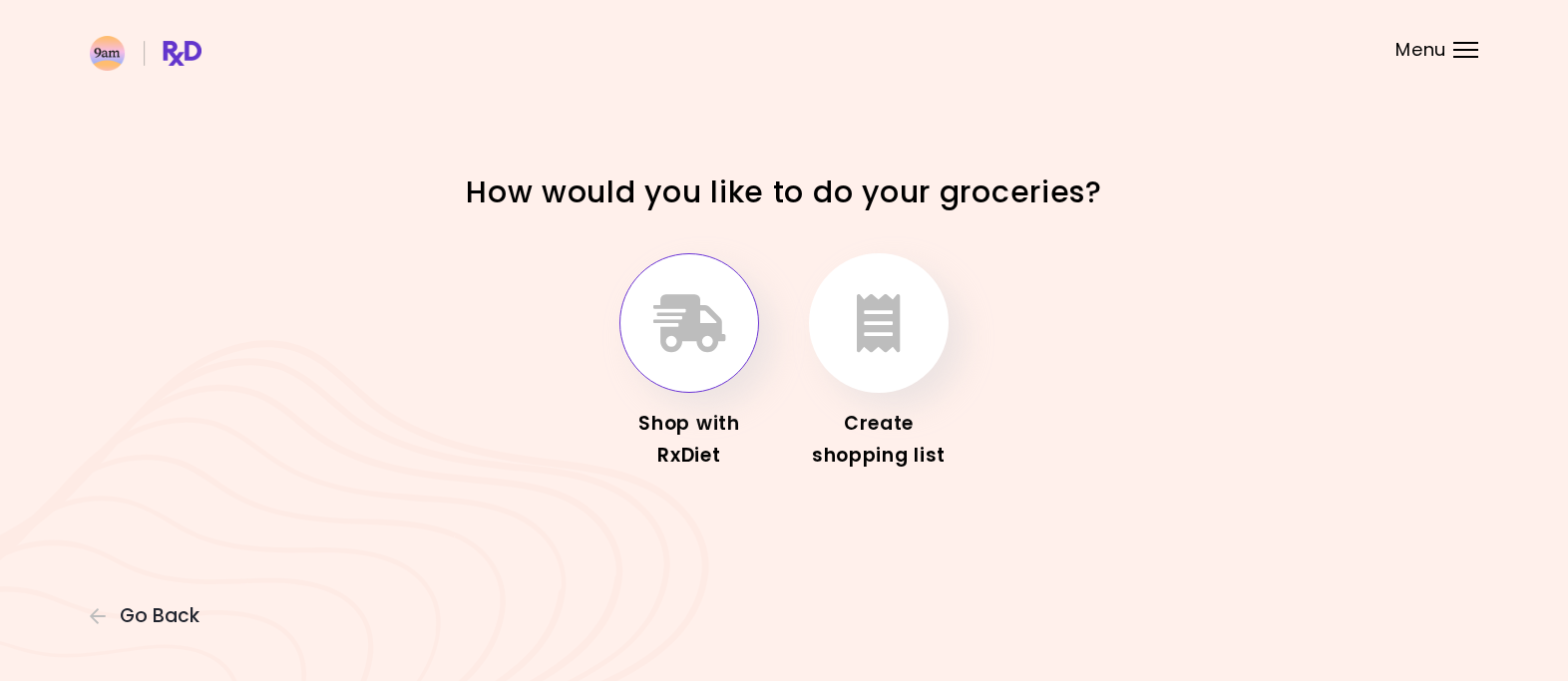 click at bounding box center (689, 323) 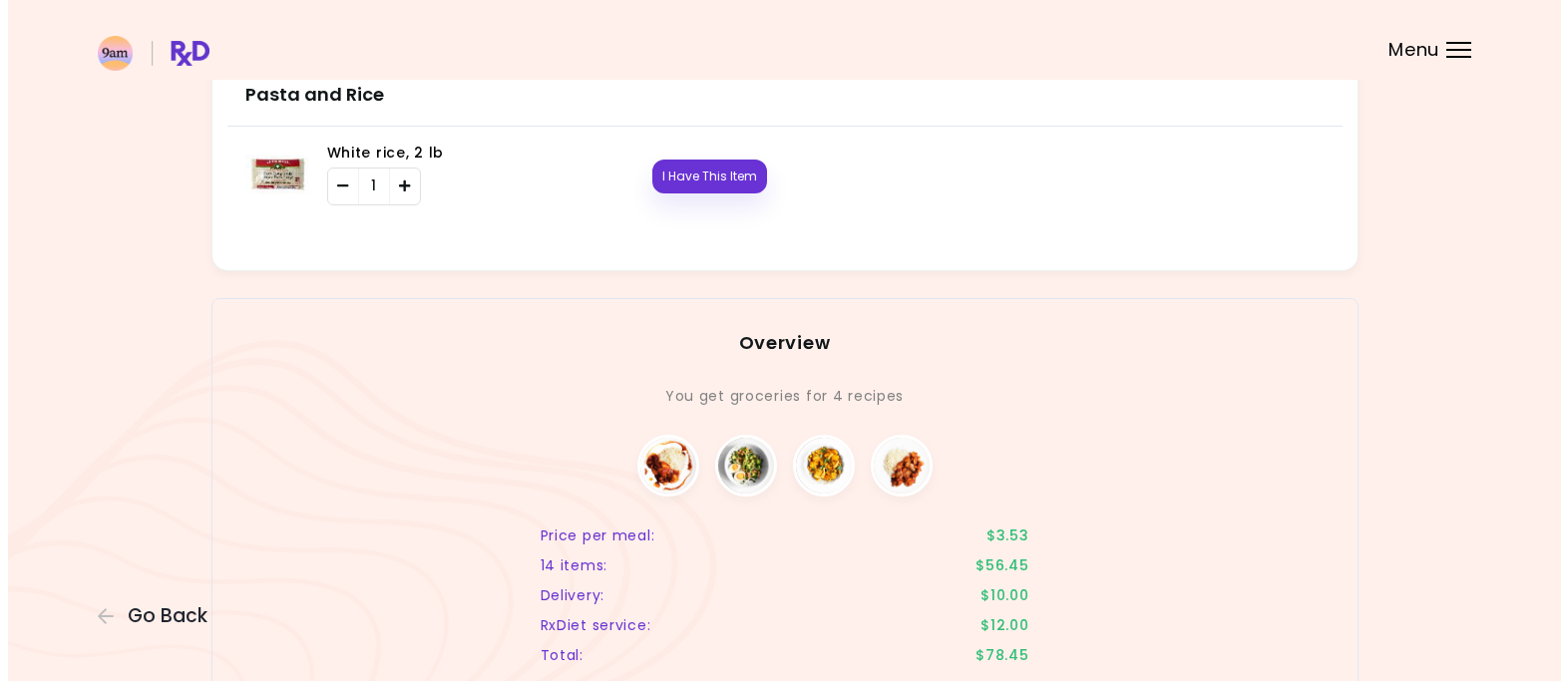 scroll, scrollTop: 2329, scrollLeft: 0, axis: vertical 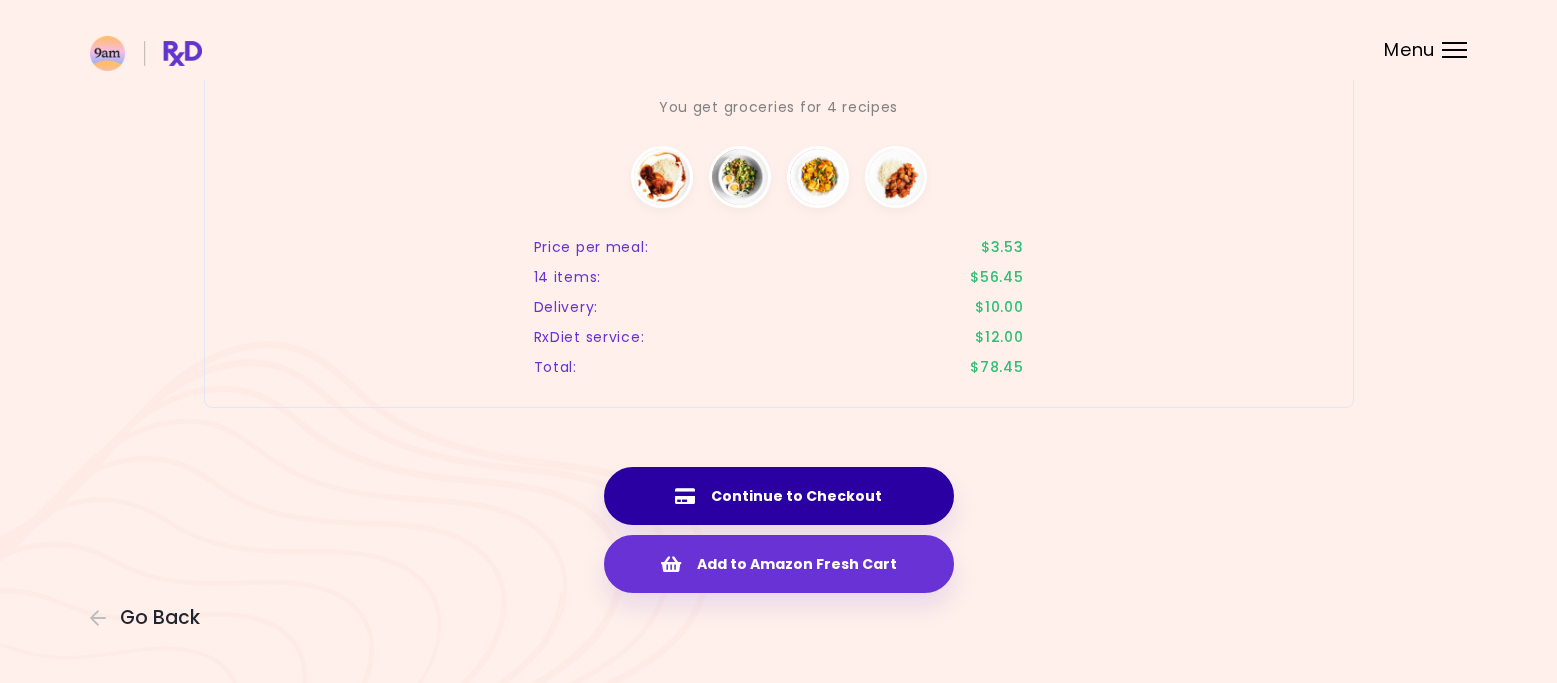 click on "Continue to Checkout" at bounding box center [779, 496] 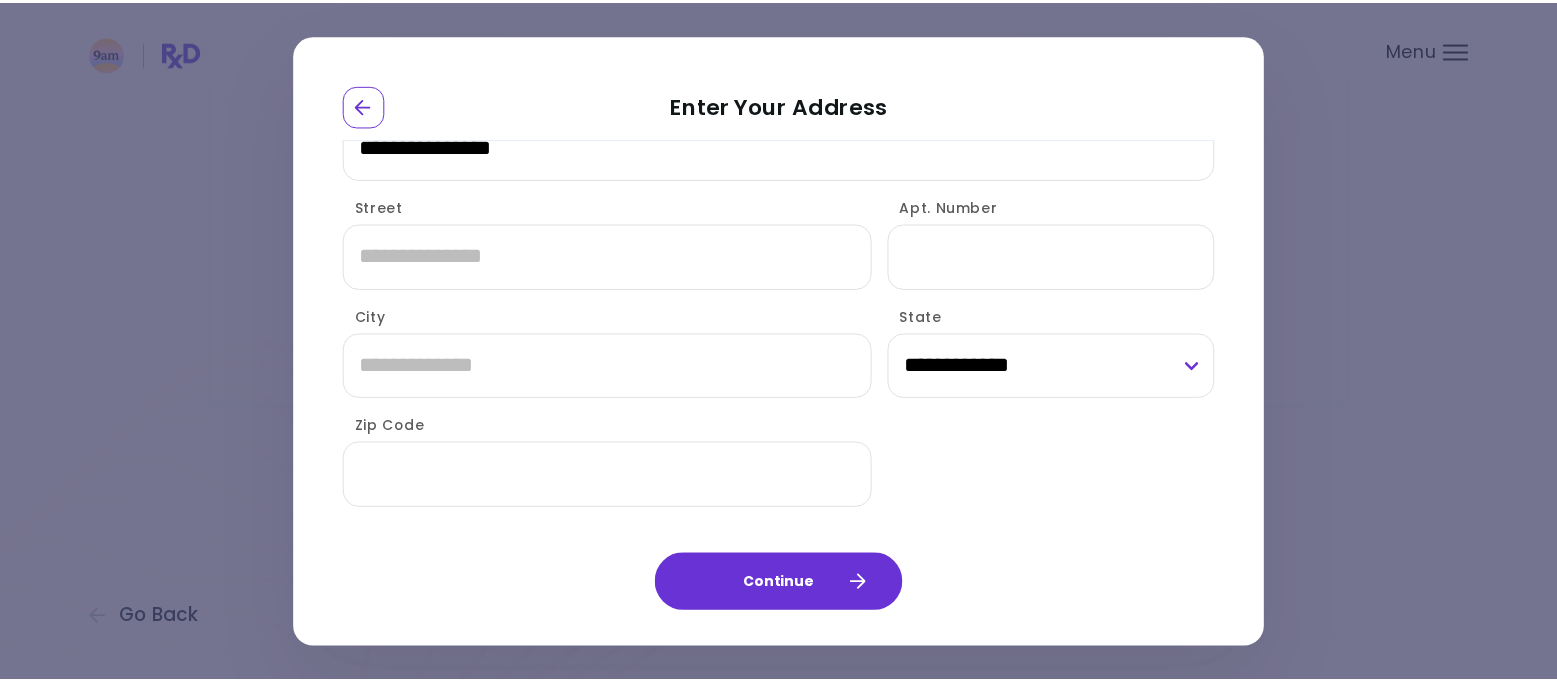 scroll, scrollTop: 72, scrollLeft: 0, axis: vertical 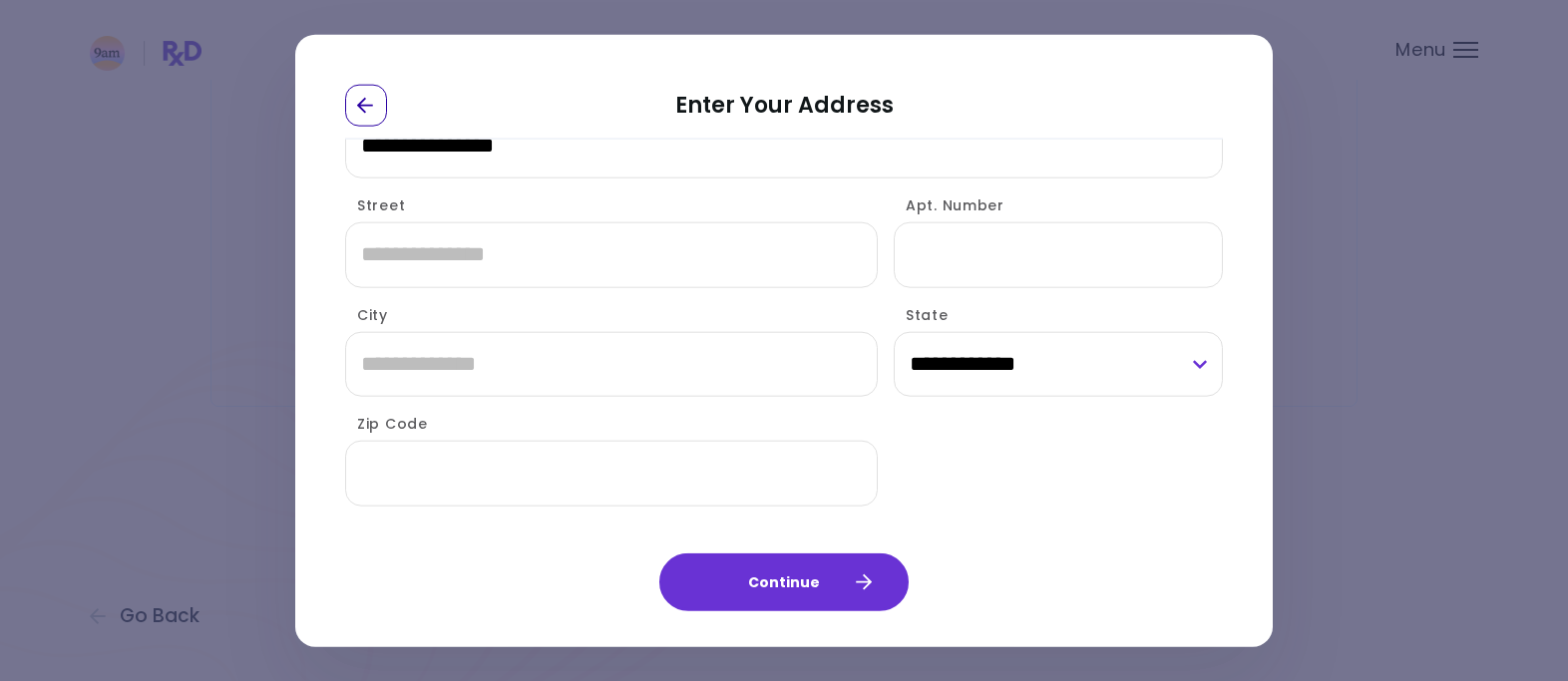 click 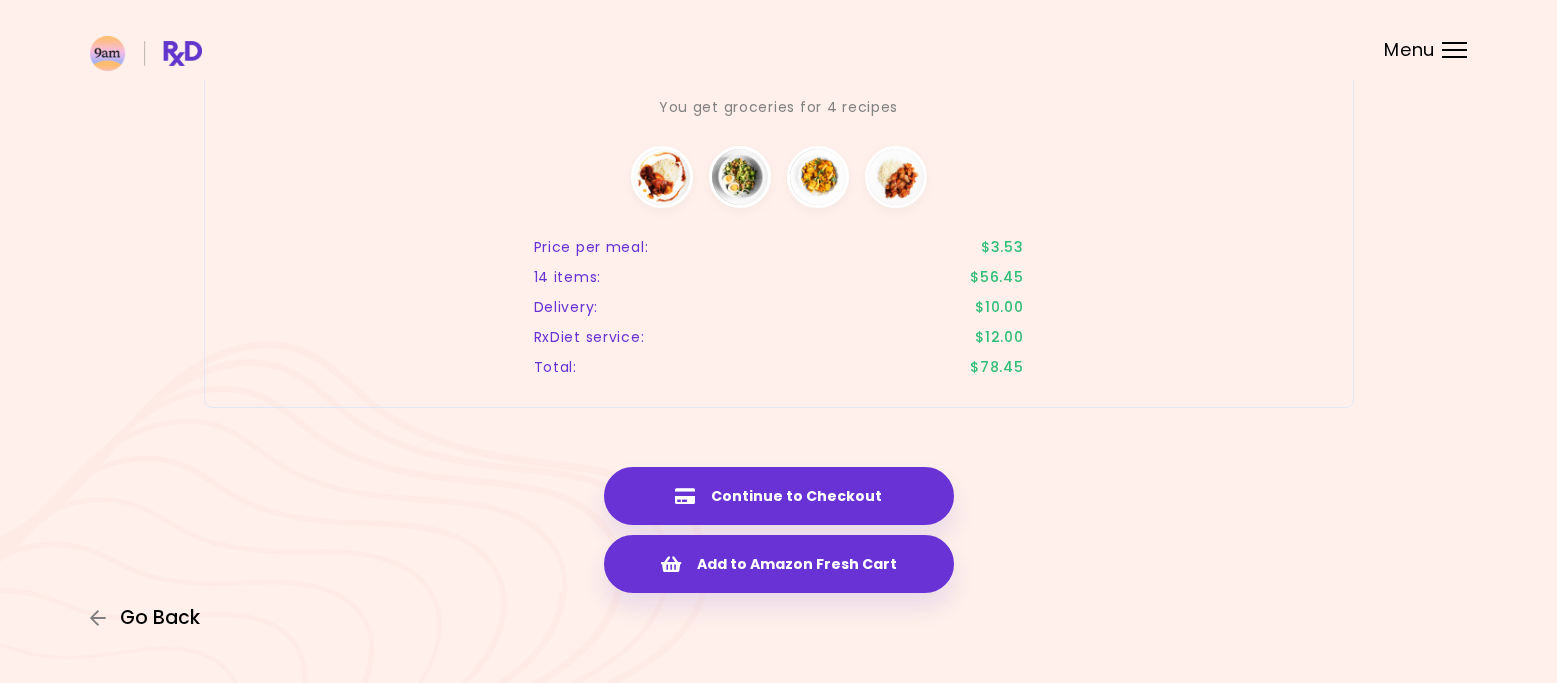 click on "Go Back" at bounding box center (160, 618) 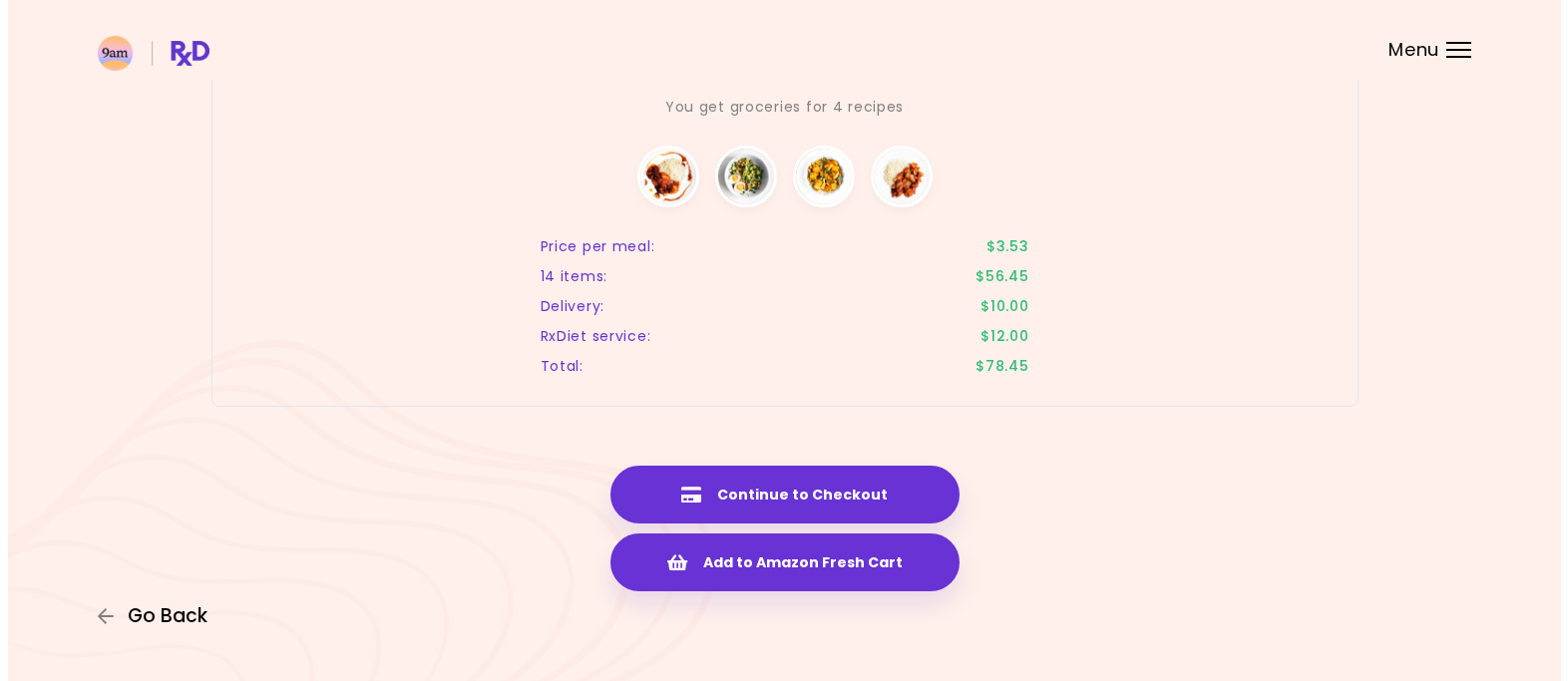 scroll, scrollTop: 0, scrollLeft: 0, axis: both 